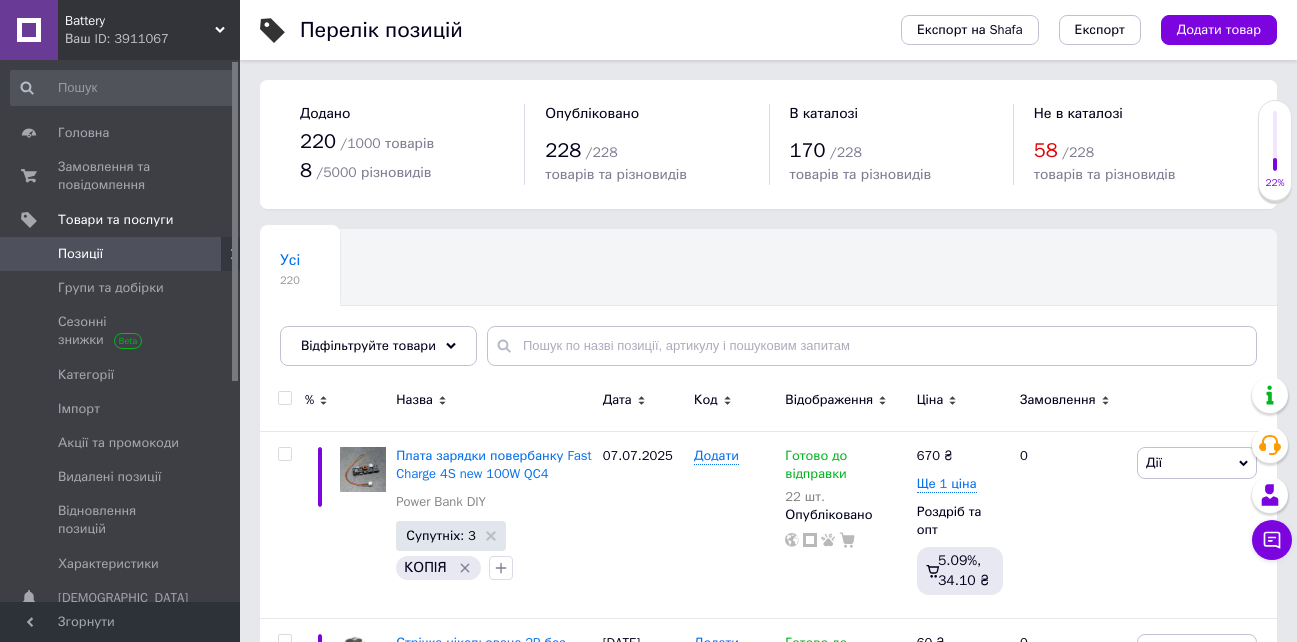 scroll, scrollTop: 0, scrollLeft: 0, axis: both 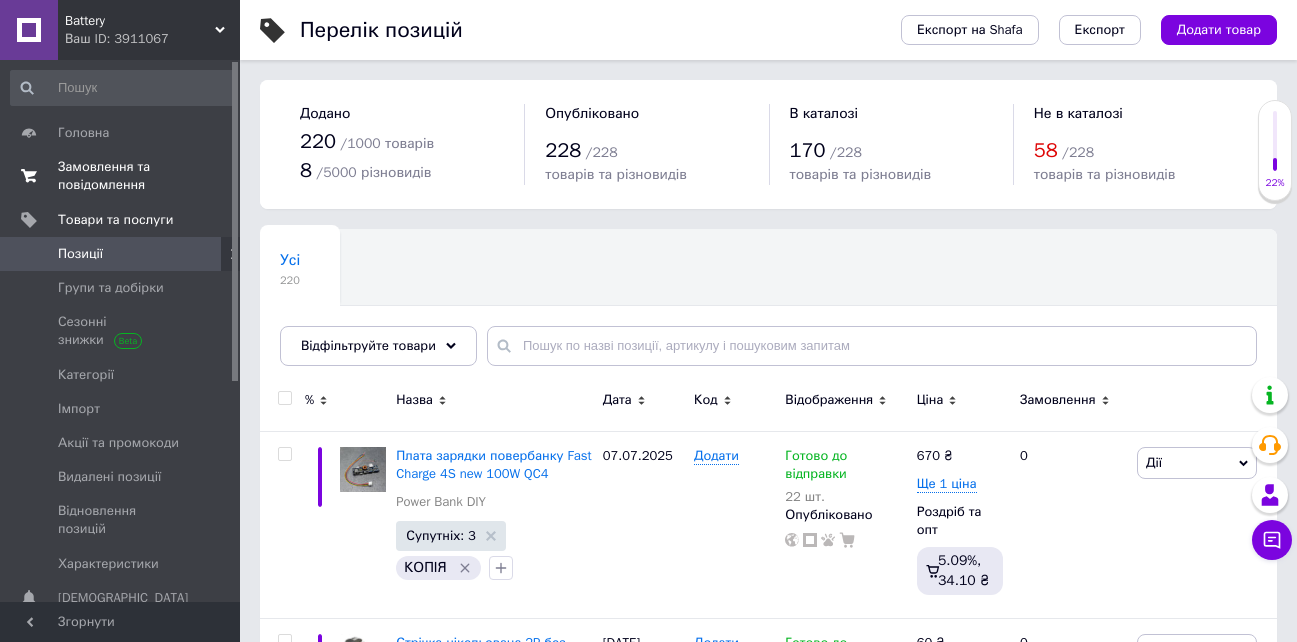 click on "Замовлення та повідомлення" at bounding box center [121, 176] 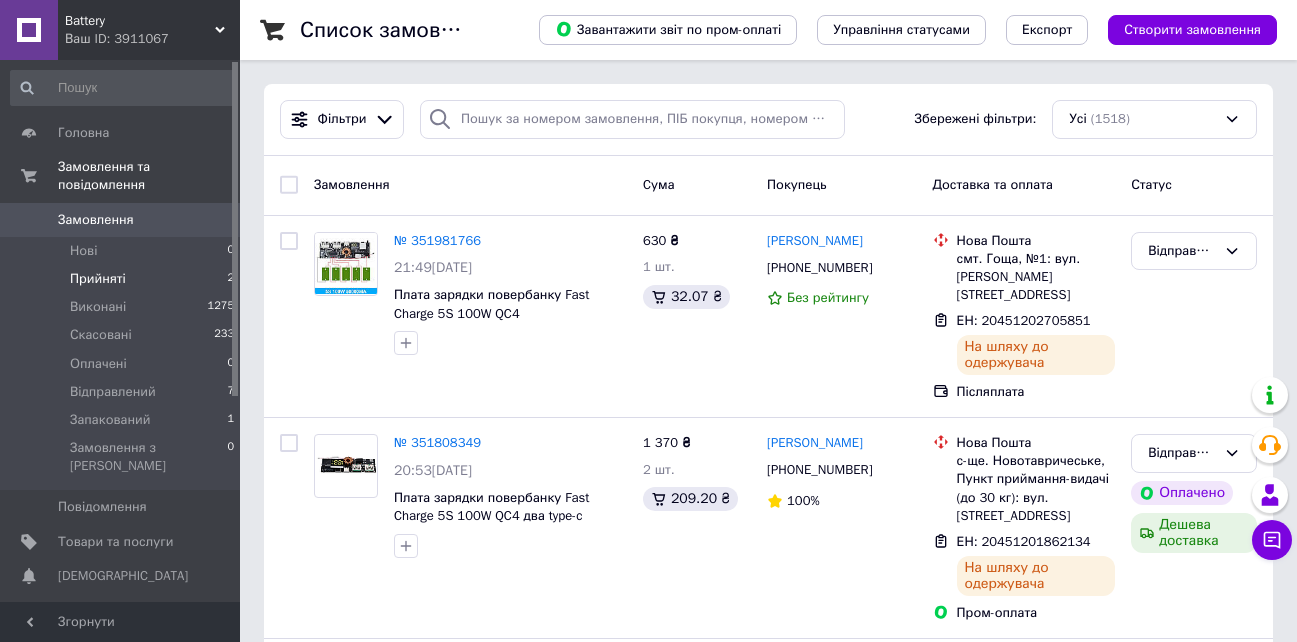 click on "Прийняті" at bounding box center (98, 279) 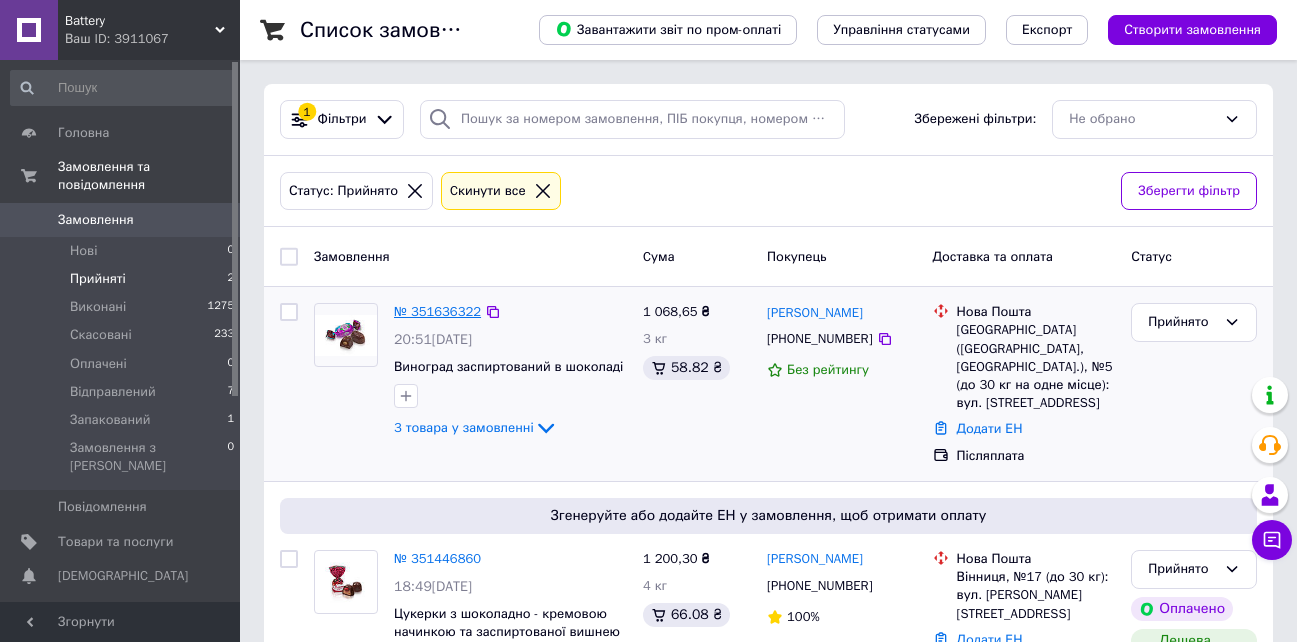 click on "№ 351636322" at bounding box center [437, 311] 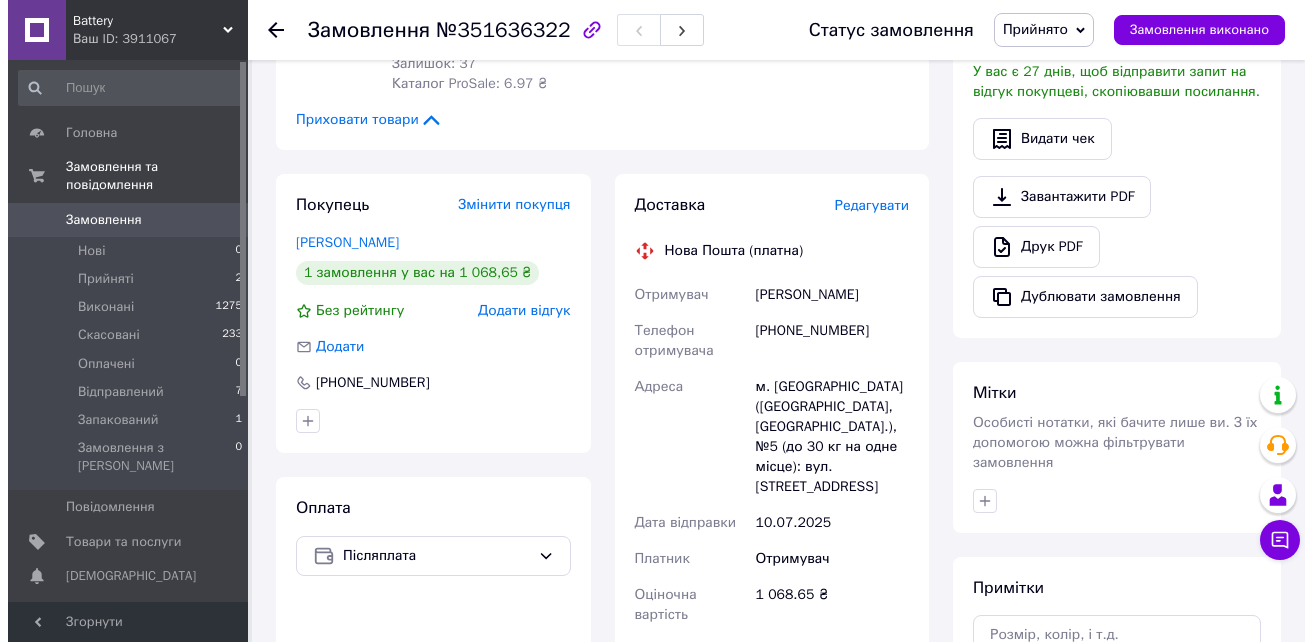 scroll, scrollTop: 600, scrollLeft: 0, axis: vertical 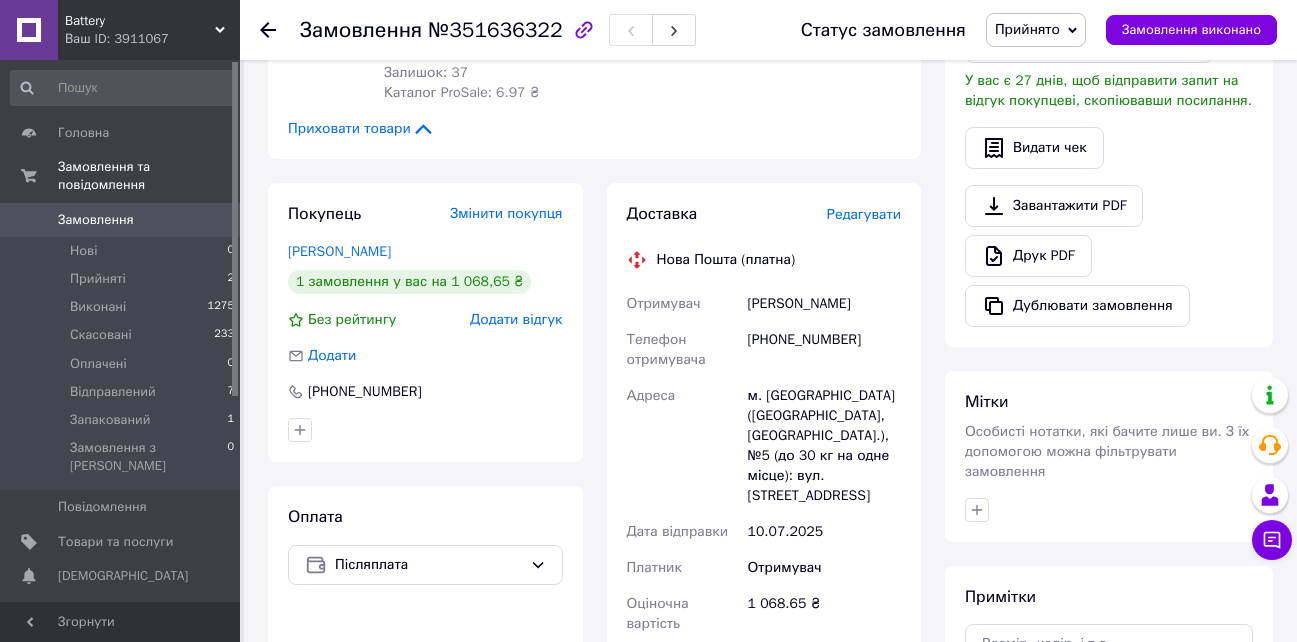 click on "Редагувати" at bounding box center (864, 214) 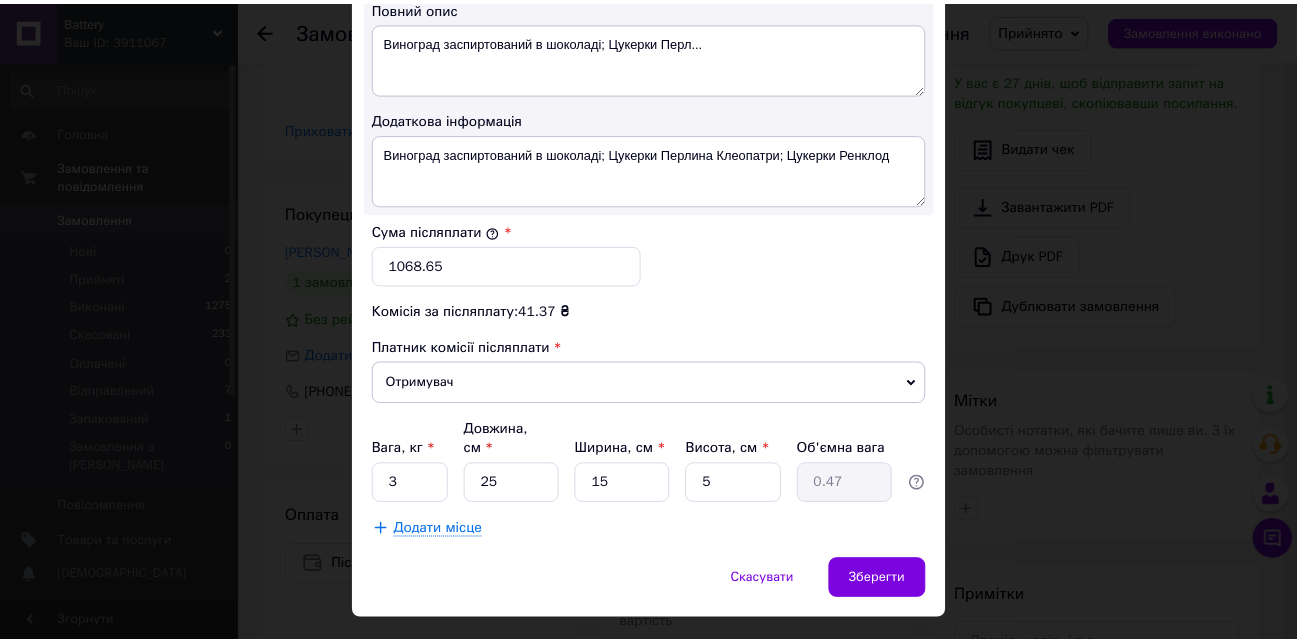 scroll, scrollTop: 1108, scrollLeft: 0, axis: vertical 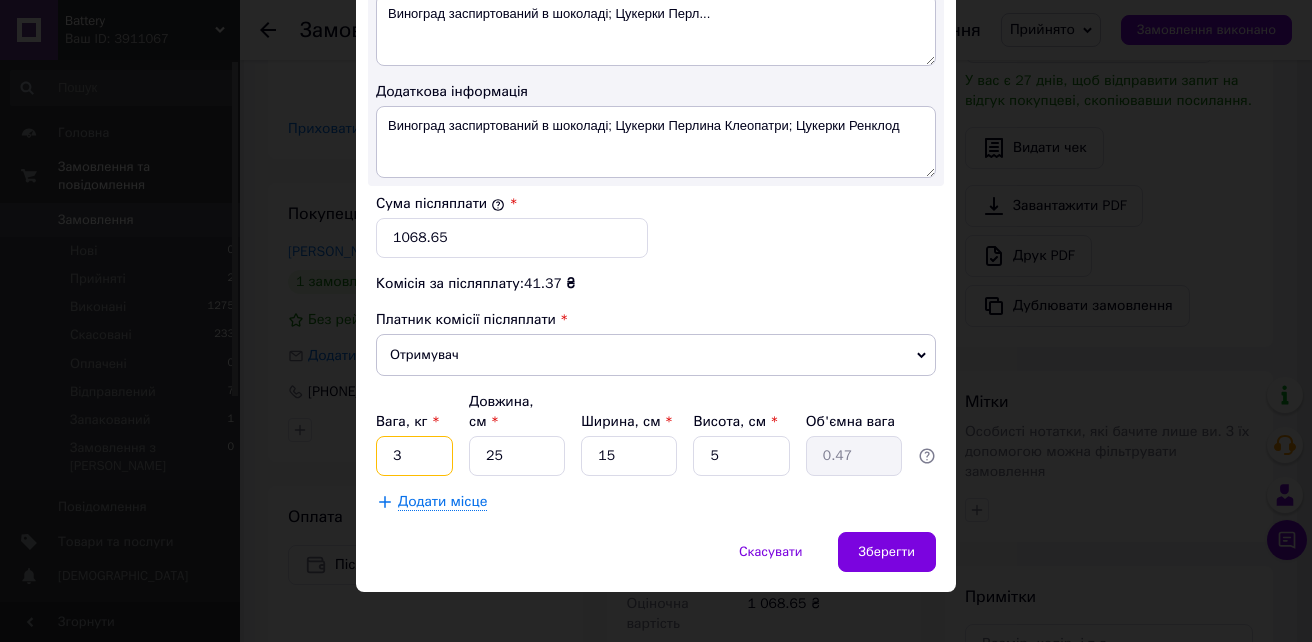 click on "3" at bounding box center (414, 456) 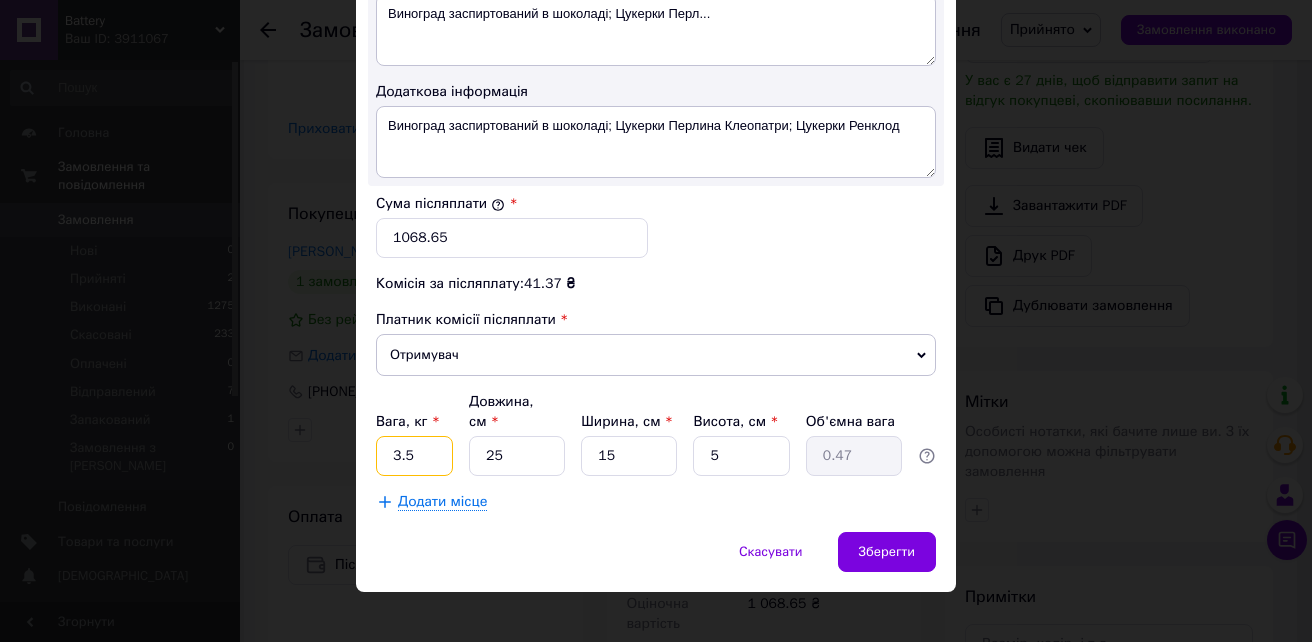 type on "3.5" 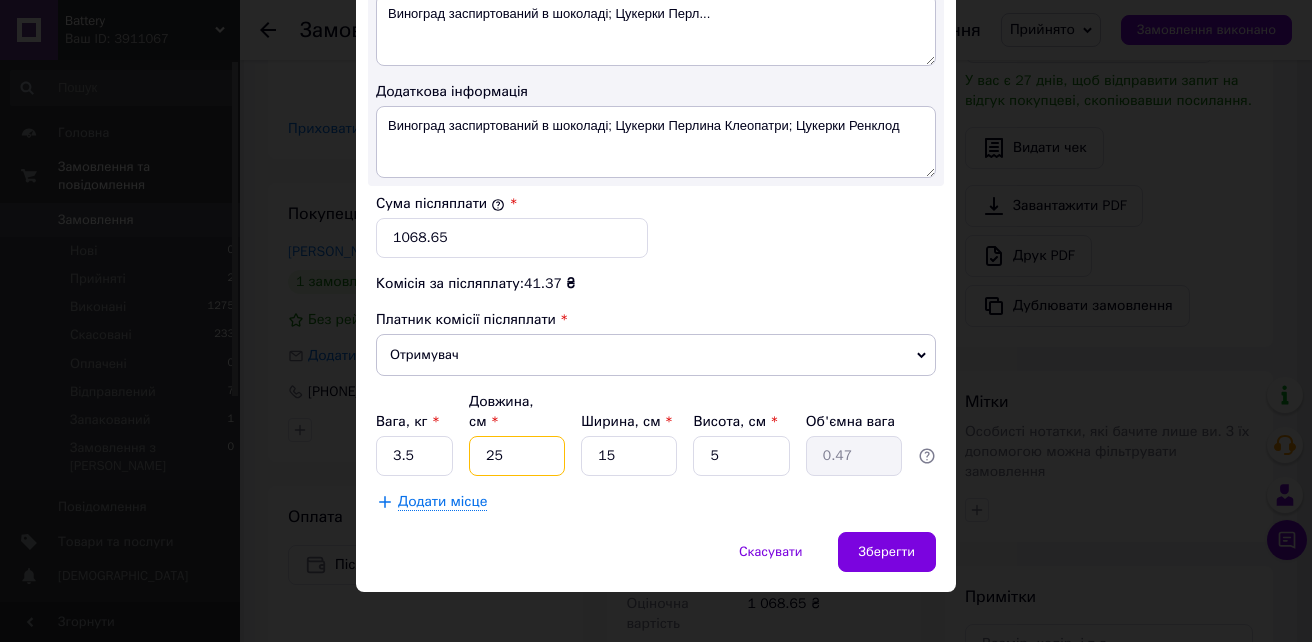 click on "25" at bounding box center (517, 456) 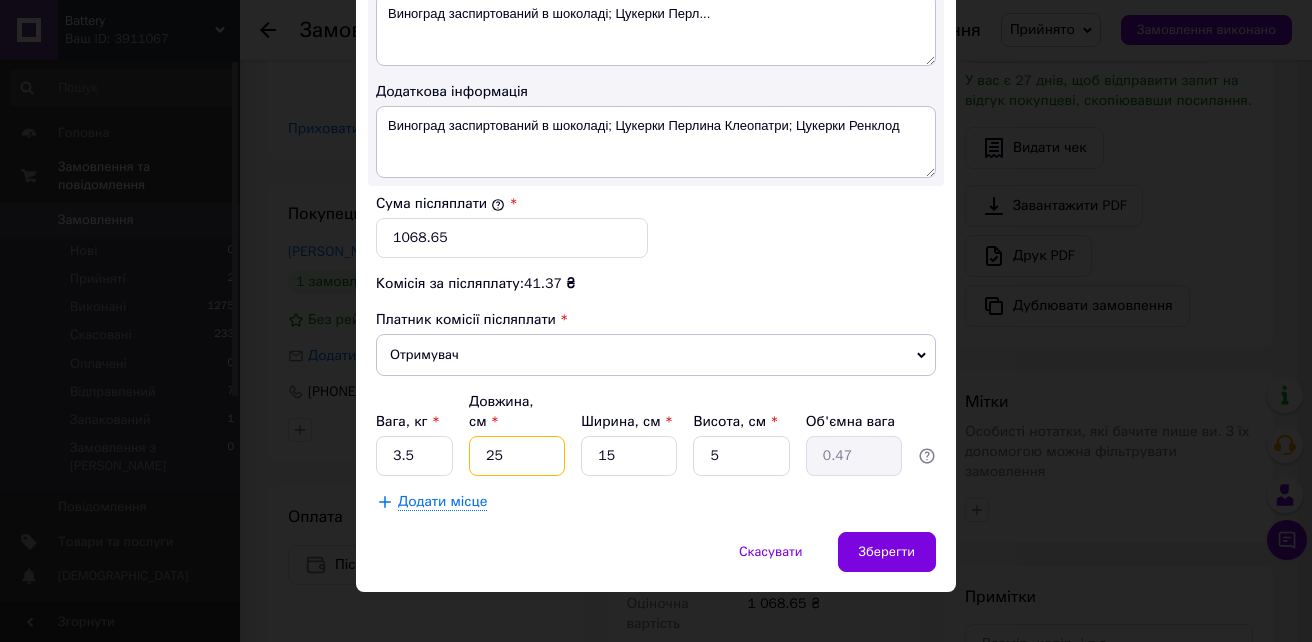 type on "4" 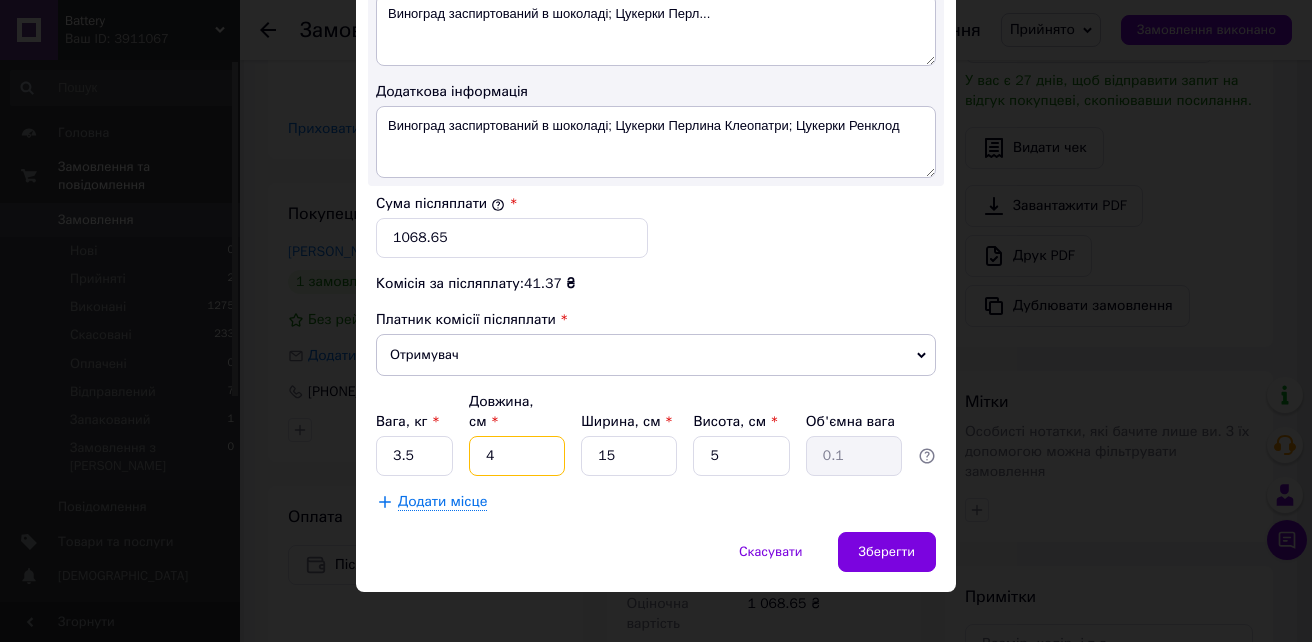 type on "40" 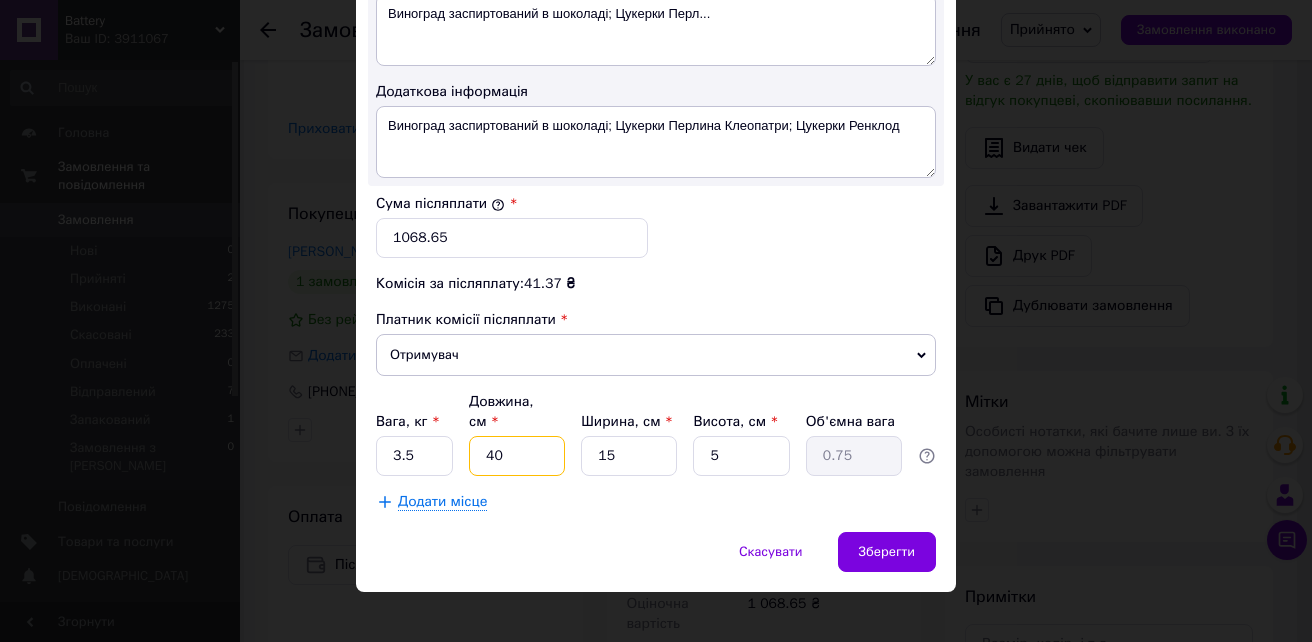 type on "40" 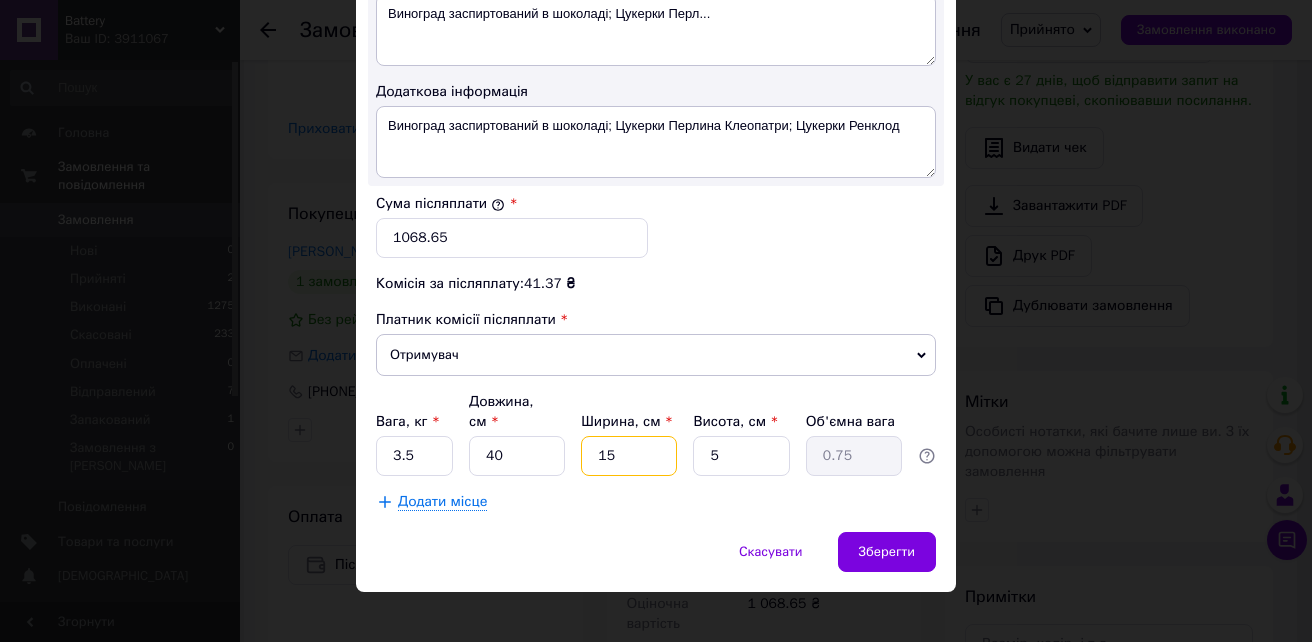 click on "15" at bounding box center (629, 456) 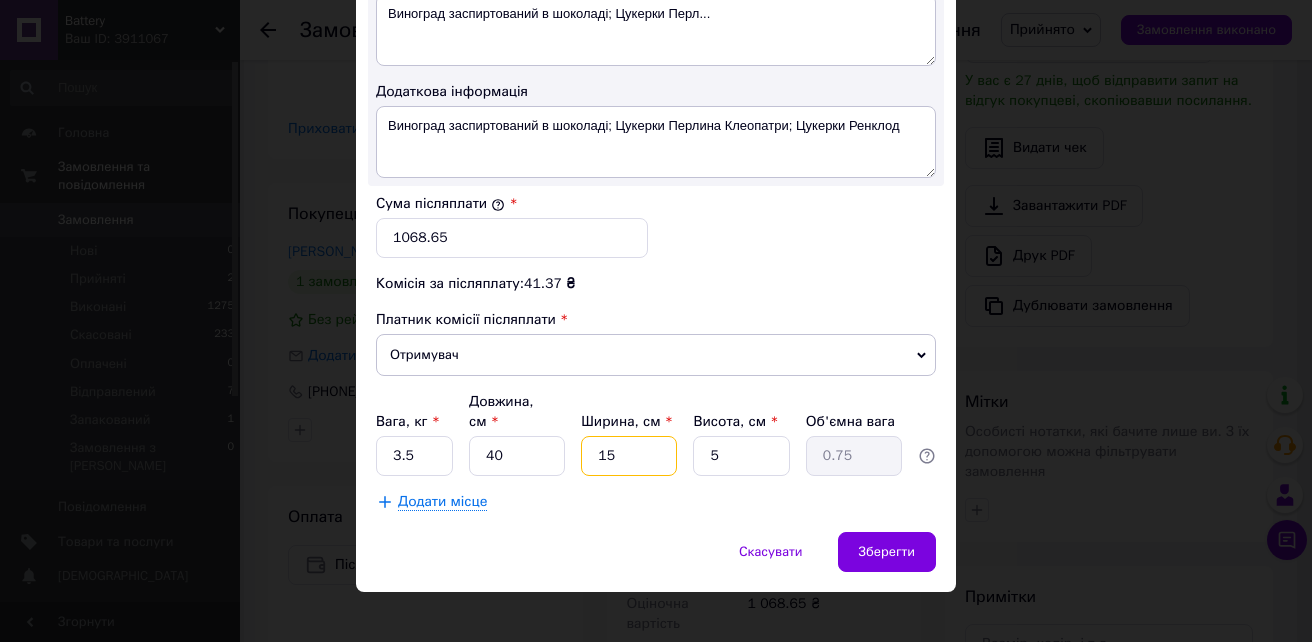 type on "2" 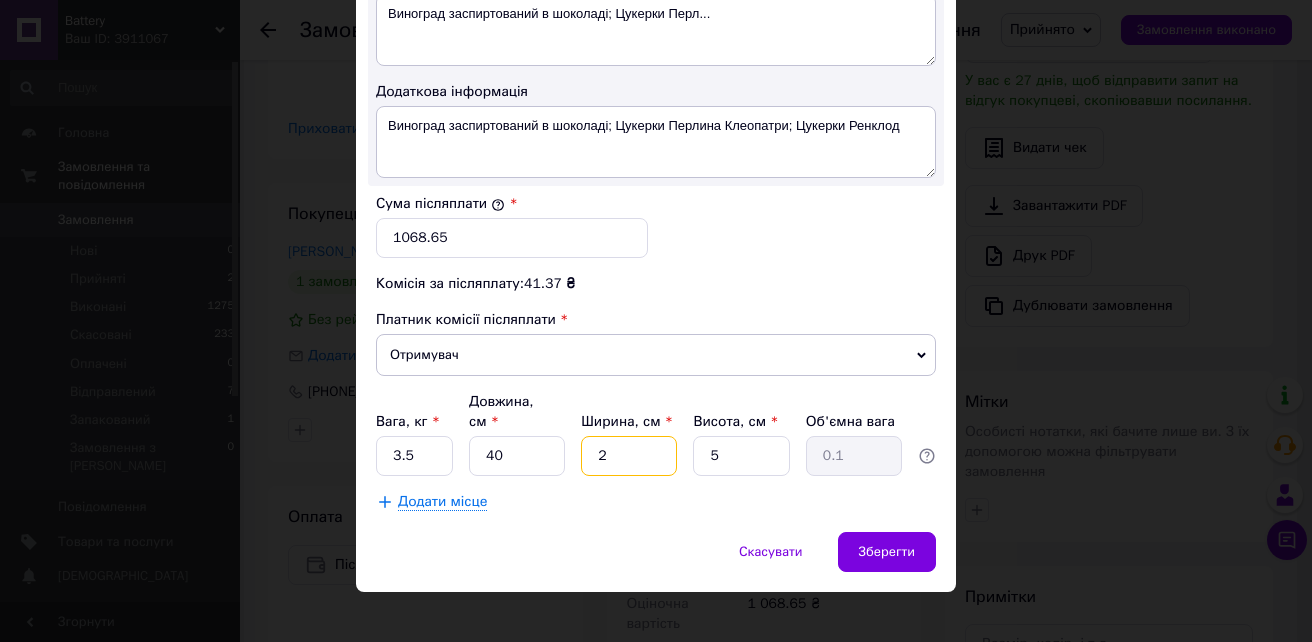 type on "25" 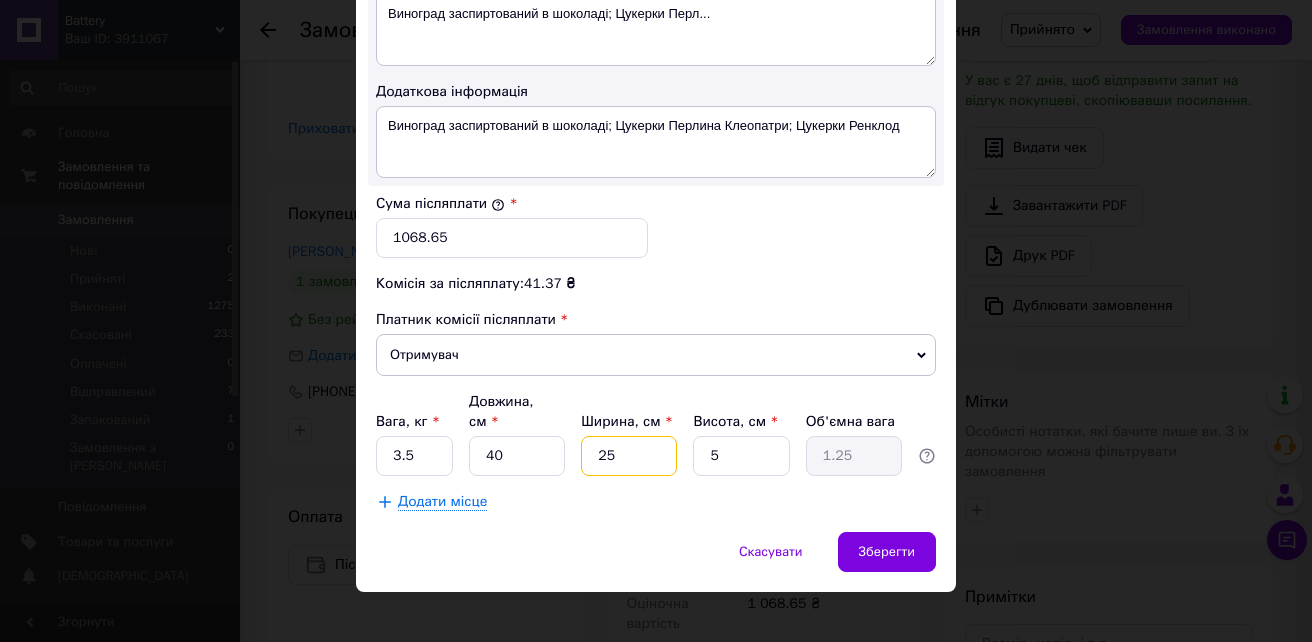 type on "25" 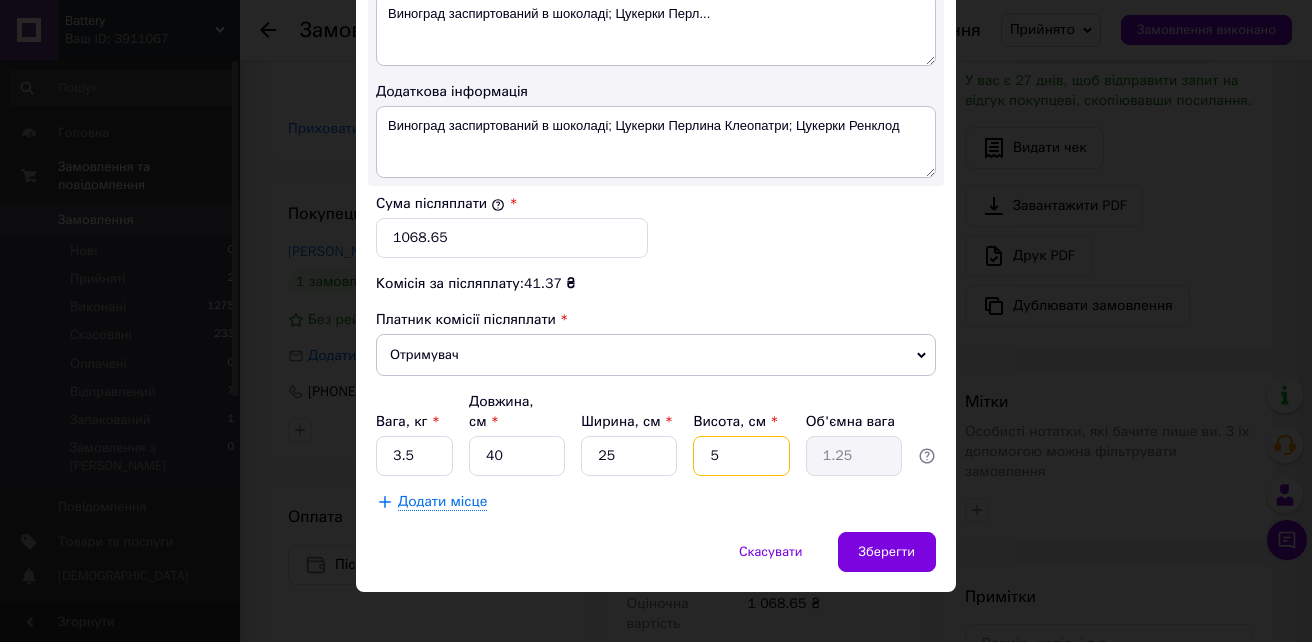 click on "5" at bounding box center [741, 456] 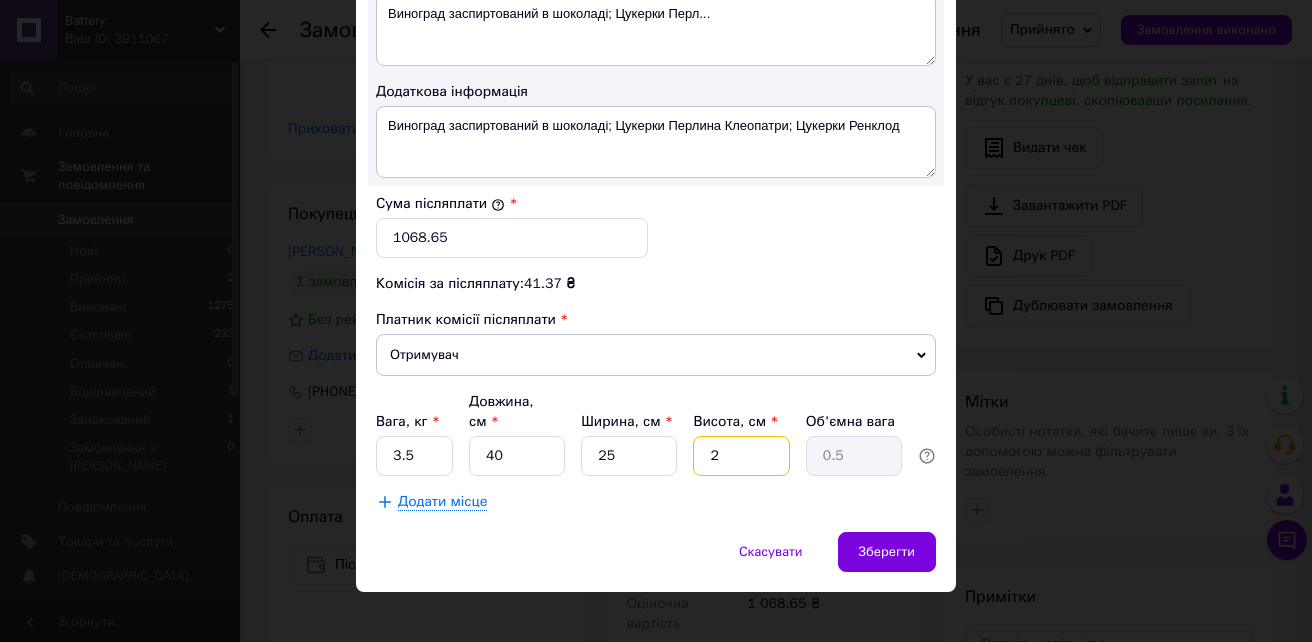 type on "20" 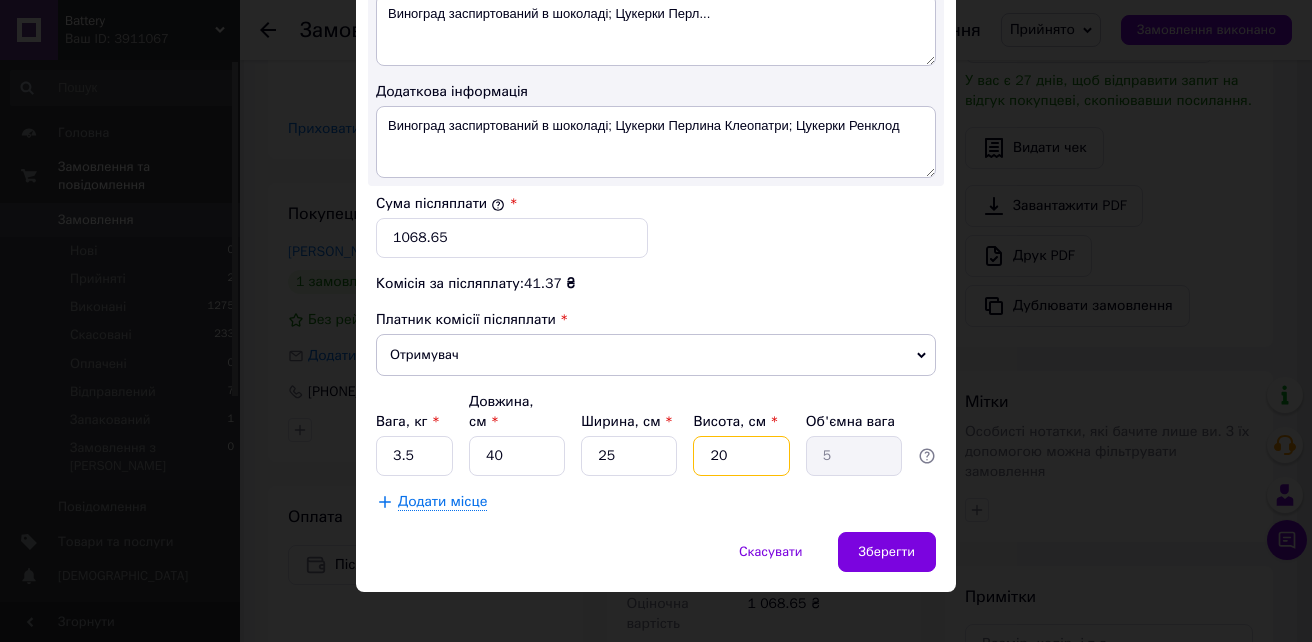 click on "20" at bounding box center (741, 456) 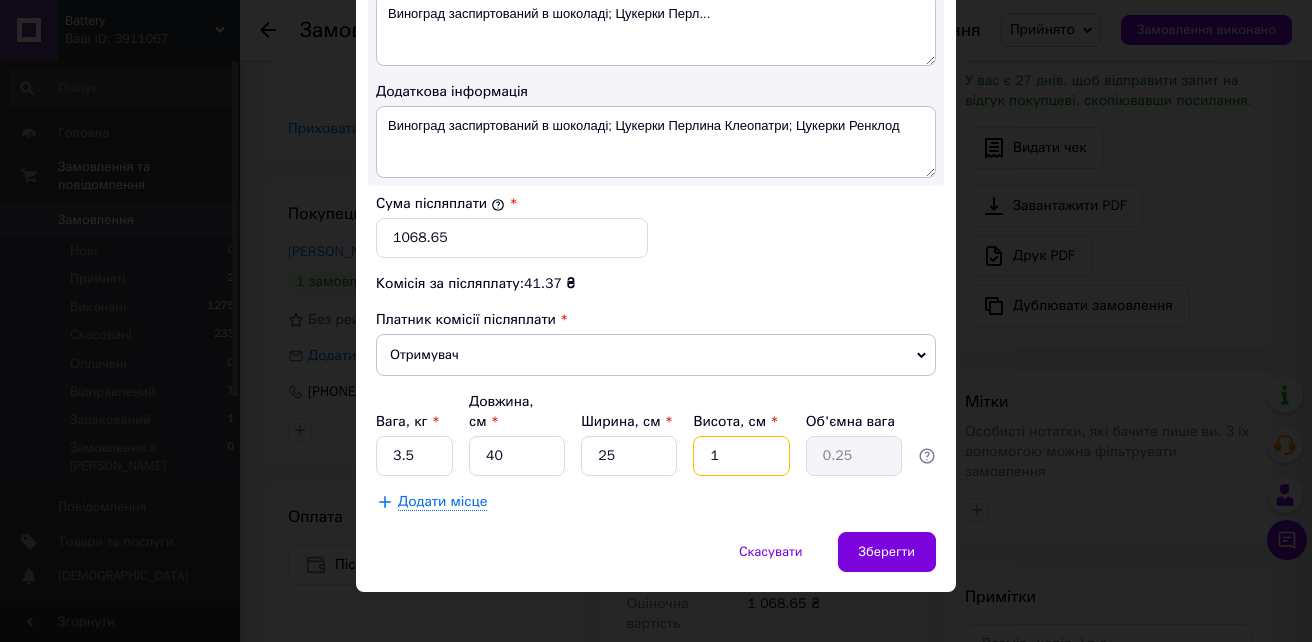 type on "15" 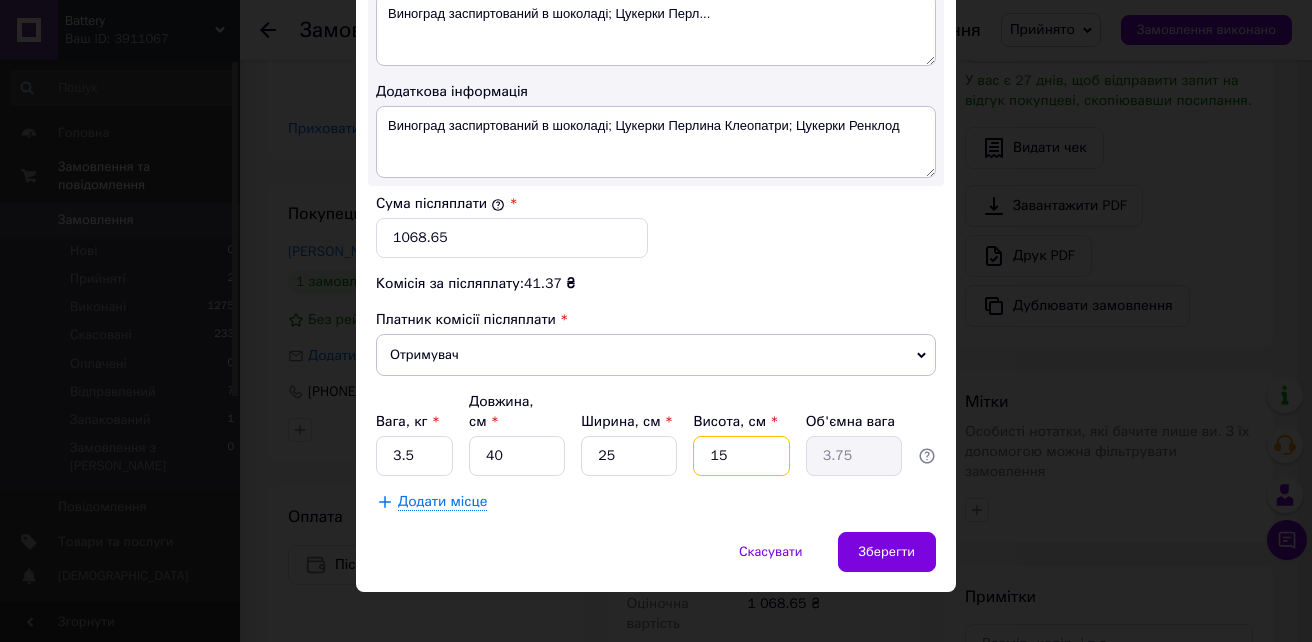 type on "15" 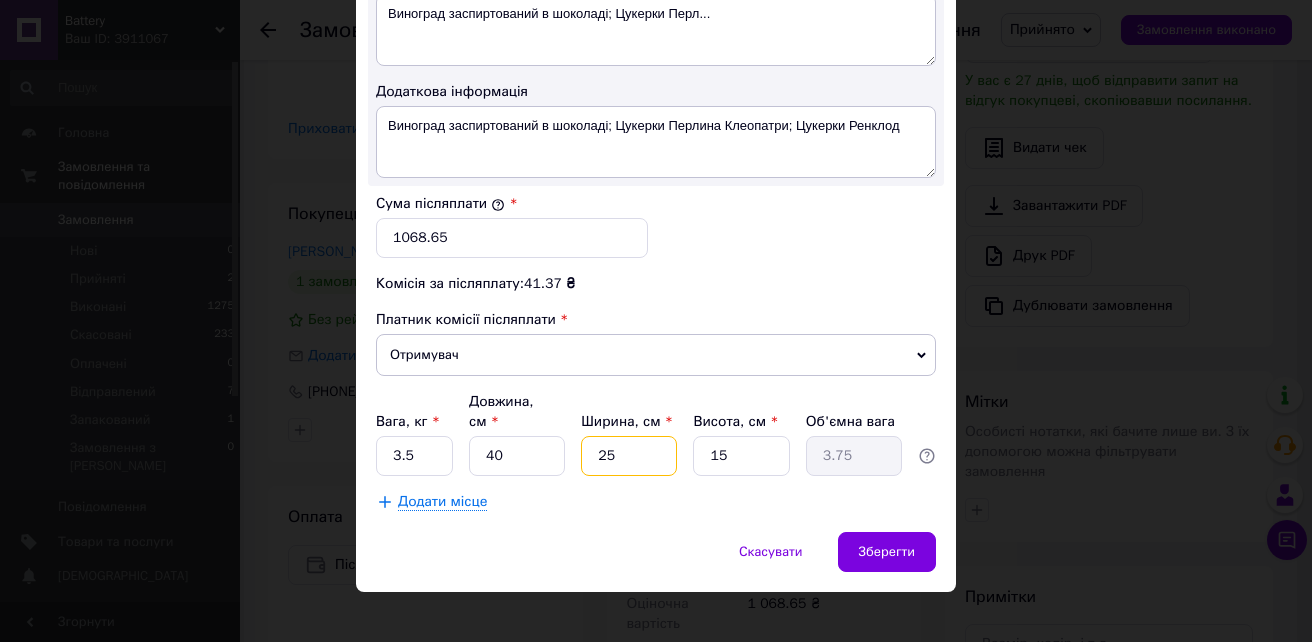 click on "25" at bounding box center [629, 456] 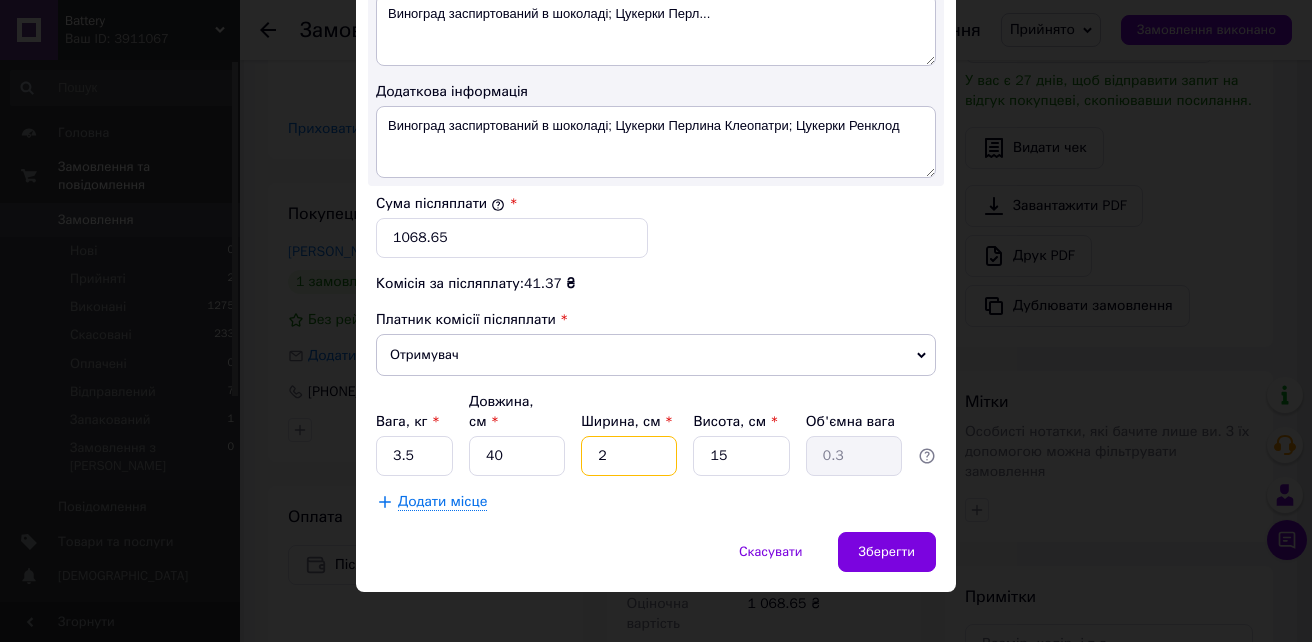 type on "20" 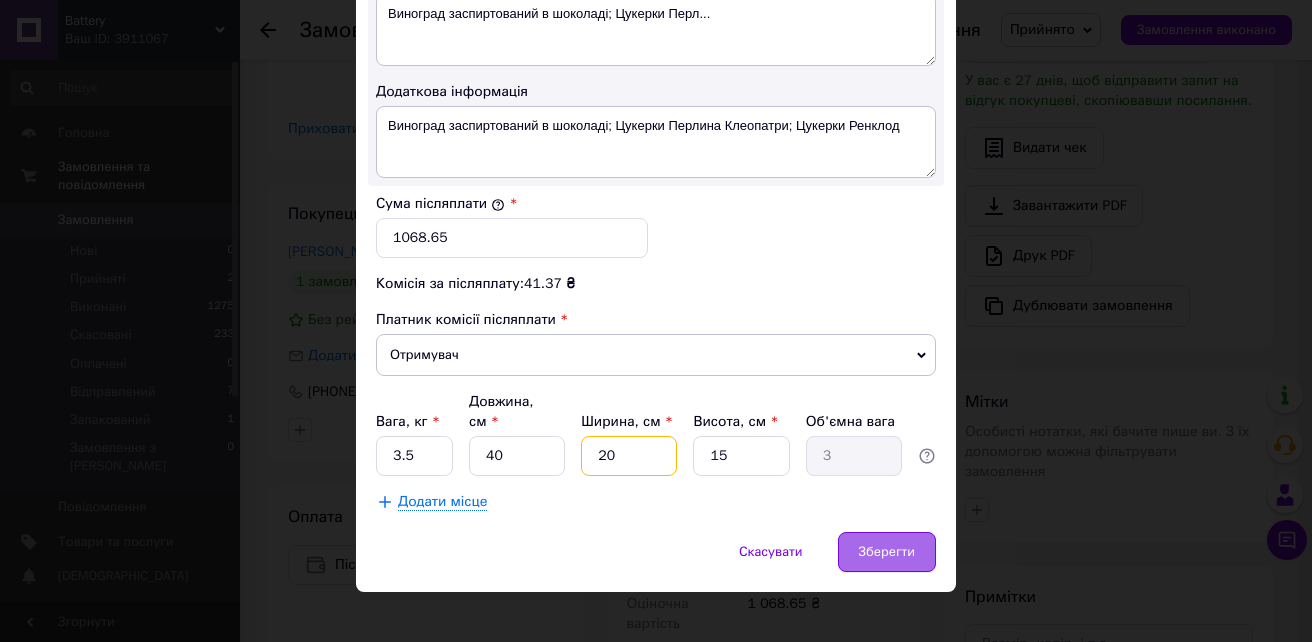 type on "20" 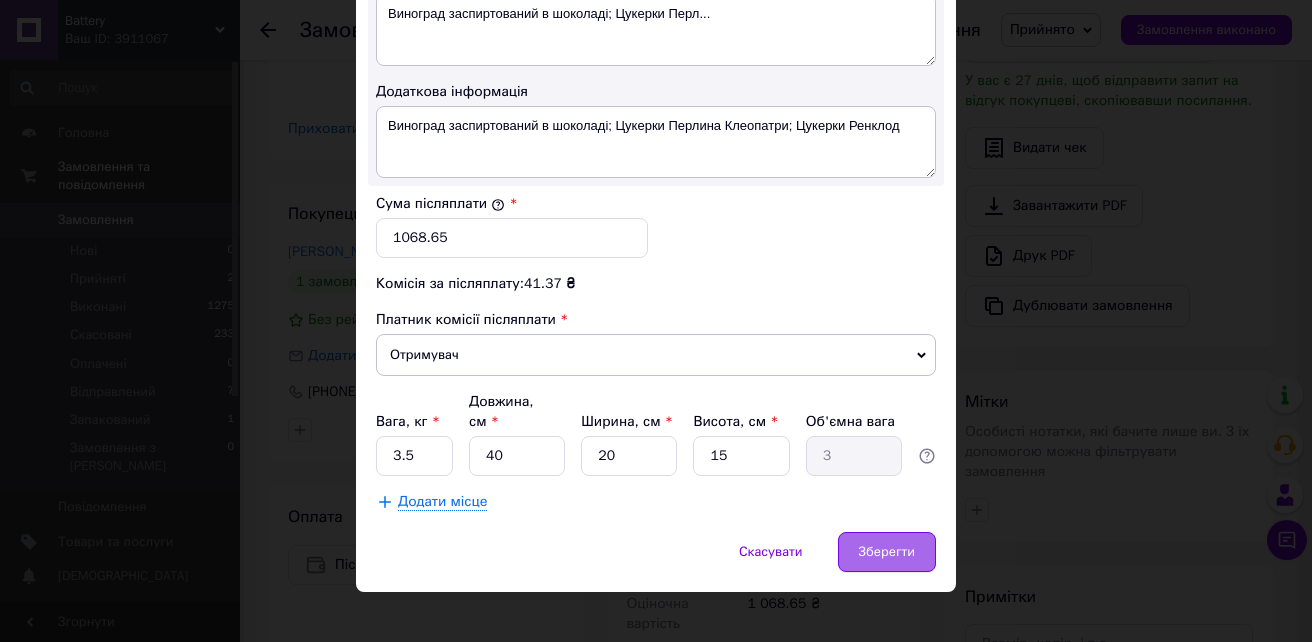 click on "Зберегти" at bounding box center [887, 552] 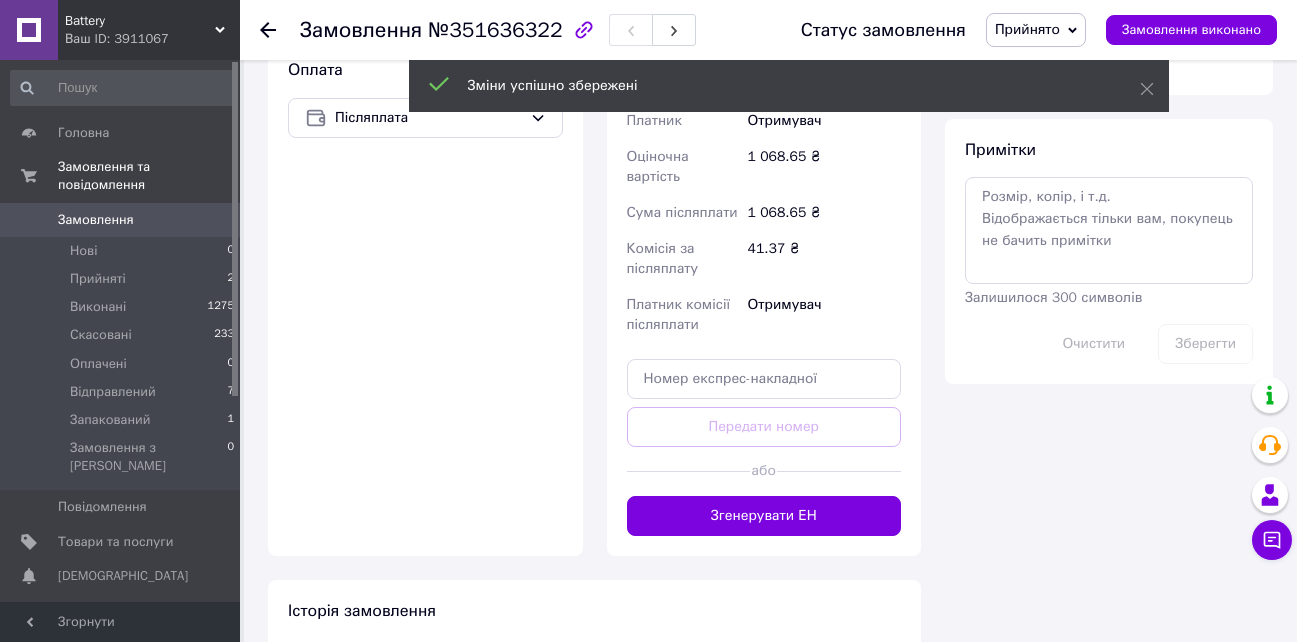 scroll, scrollTop: 1100, scrollLeft: 0, axis: vertical 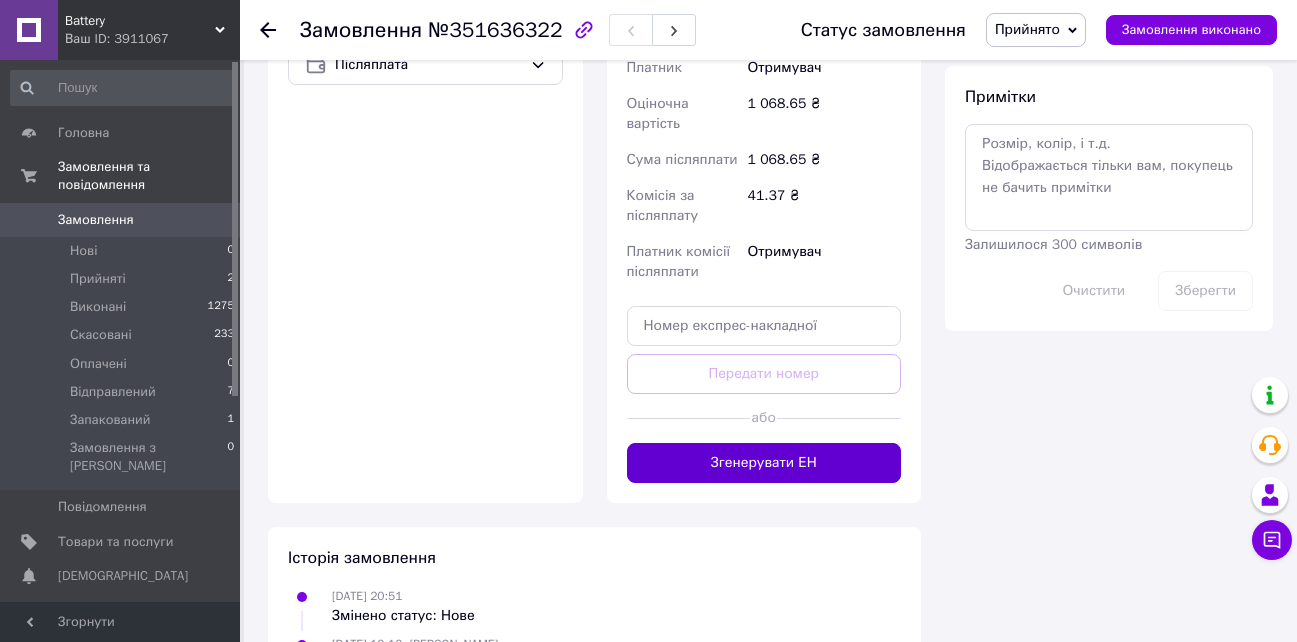 click on "Згенерувати ЕН" at bounding box center [764, 463] 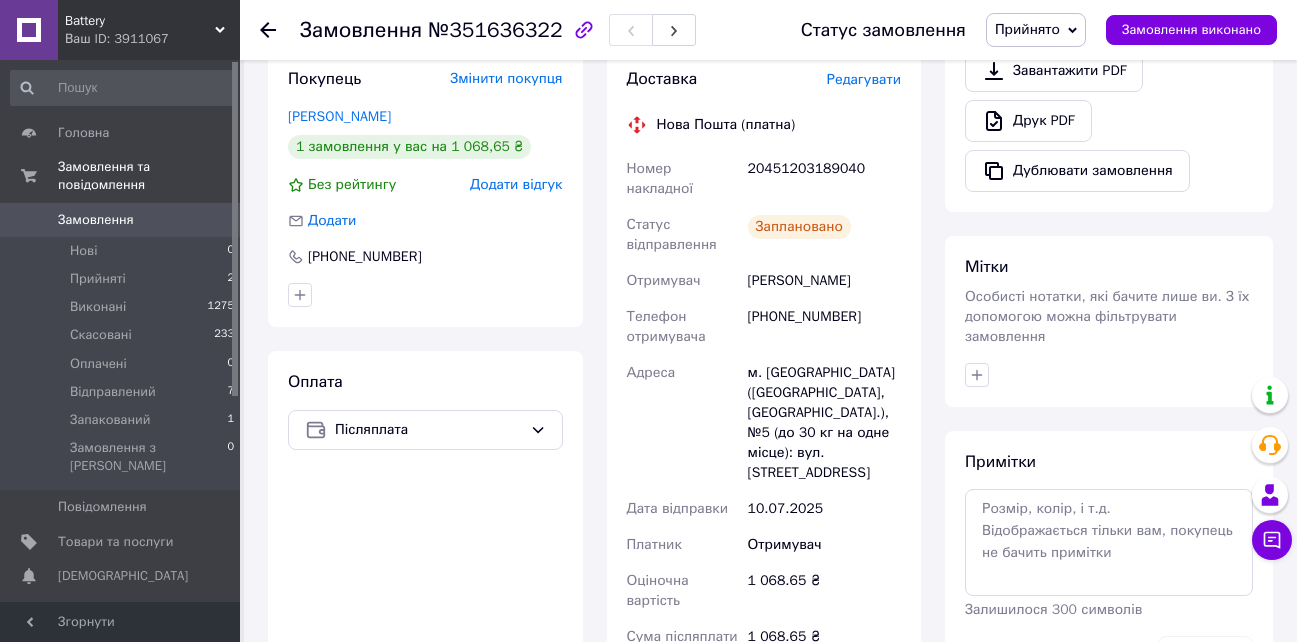 scroll, scrollTop: 700, scrollLeft: 0, axis: vertical 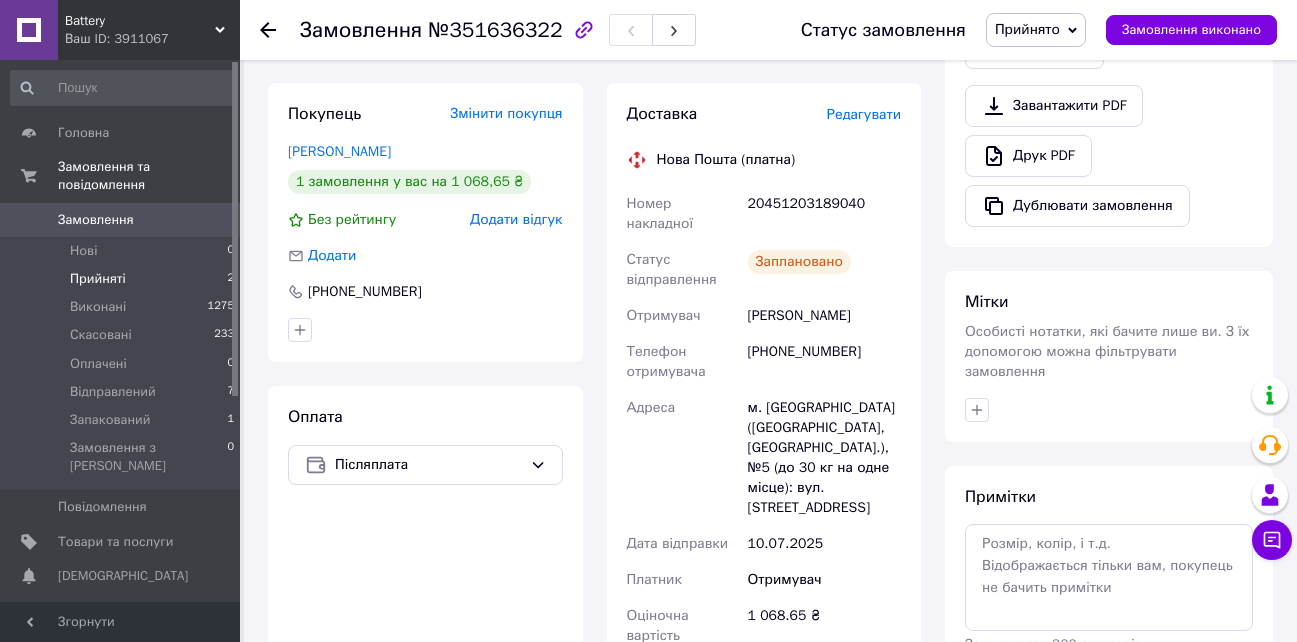 click on "Прийняті" at bounding box center (98, 279) 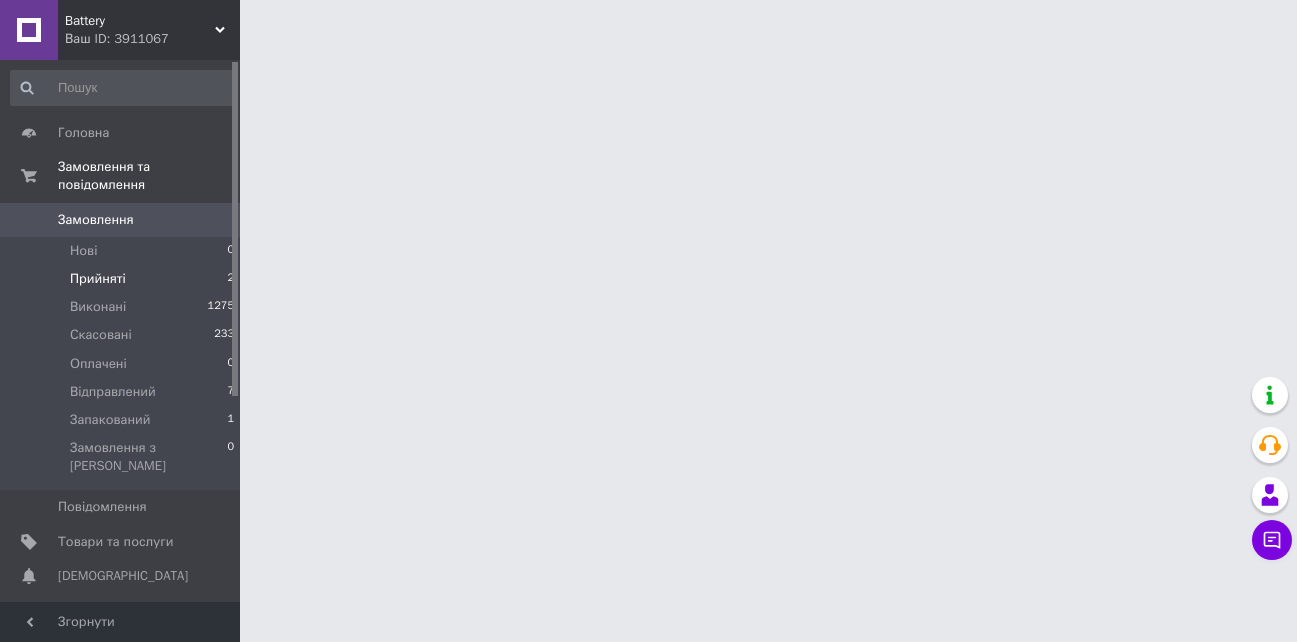 scroll, scrollTop: 0, scrollLeft: 0, axis: both 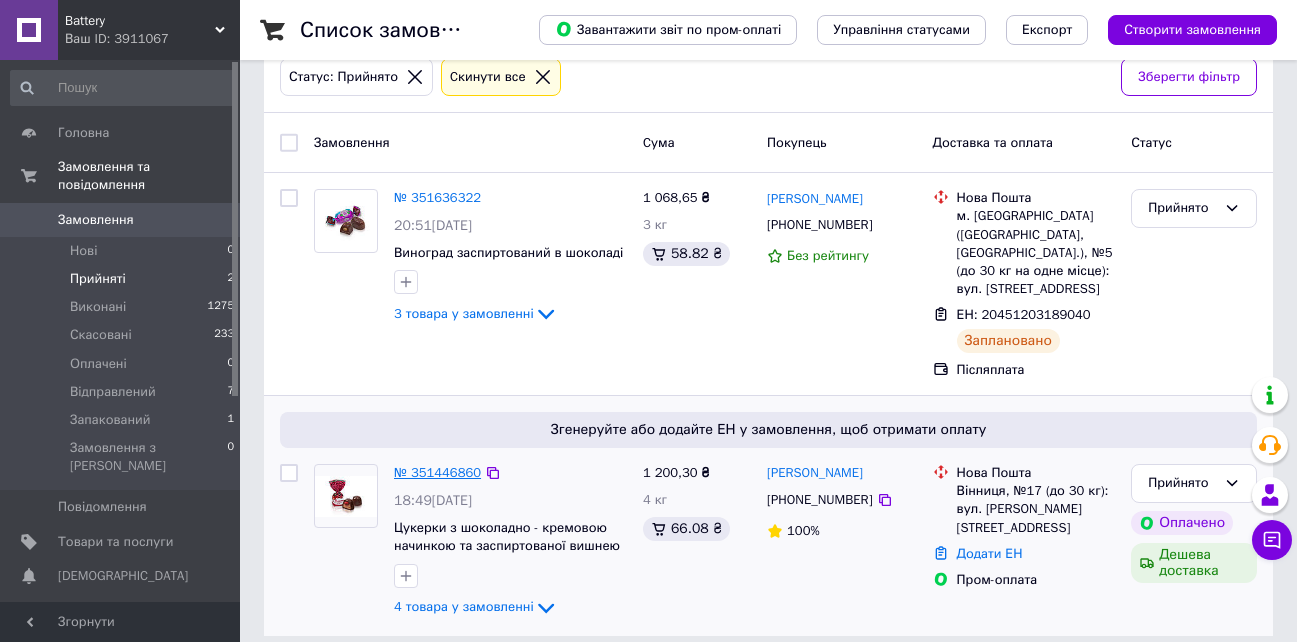 click on "№ 351446860" at bounding box center (437, 472) 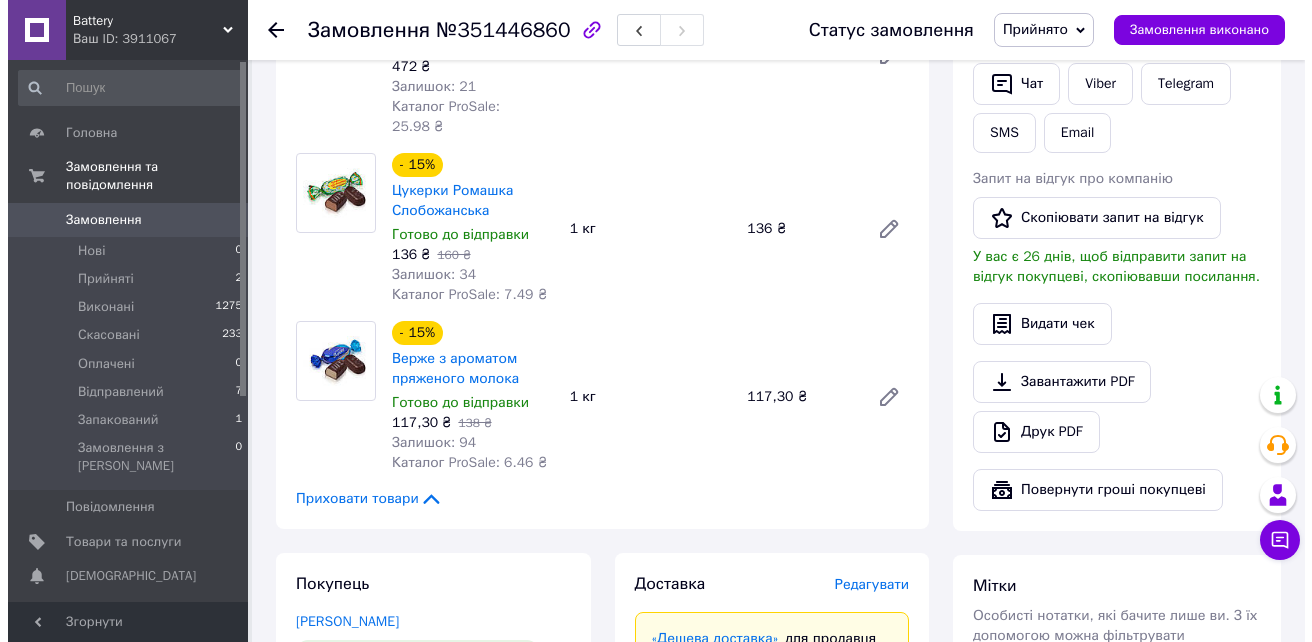 scroll, scrollTop: 800, scrollLeft: 0, axis: vertical 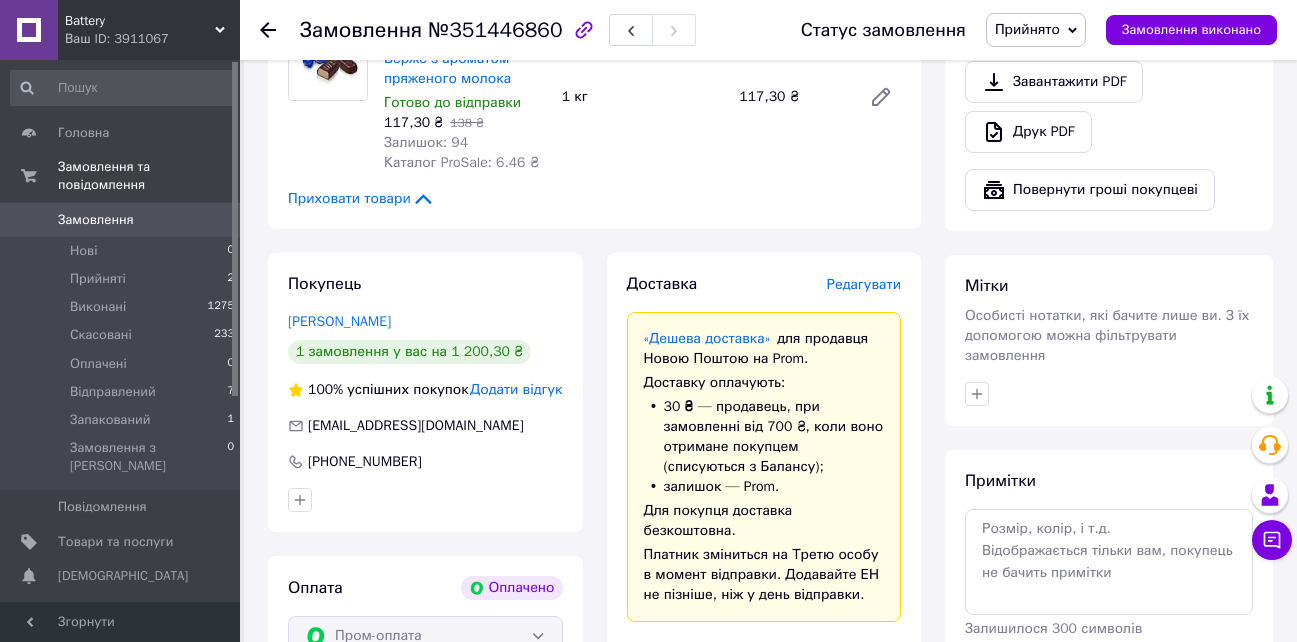 click on "Редагувати" at bounding box center (864, 284) 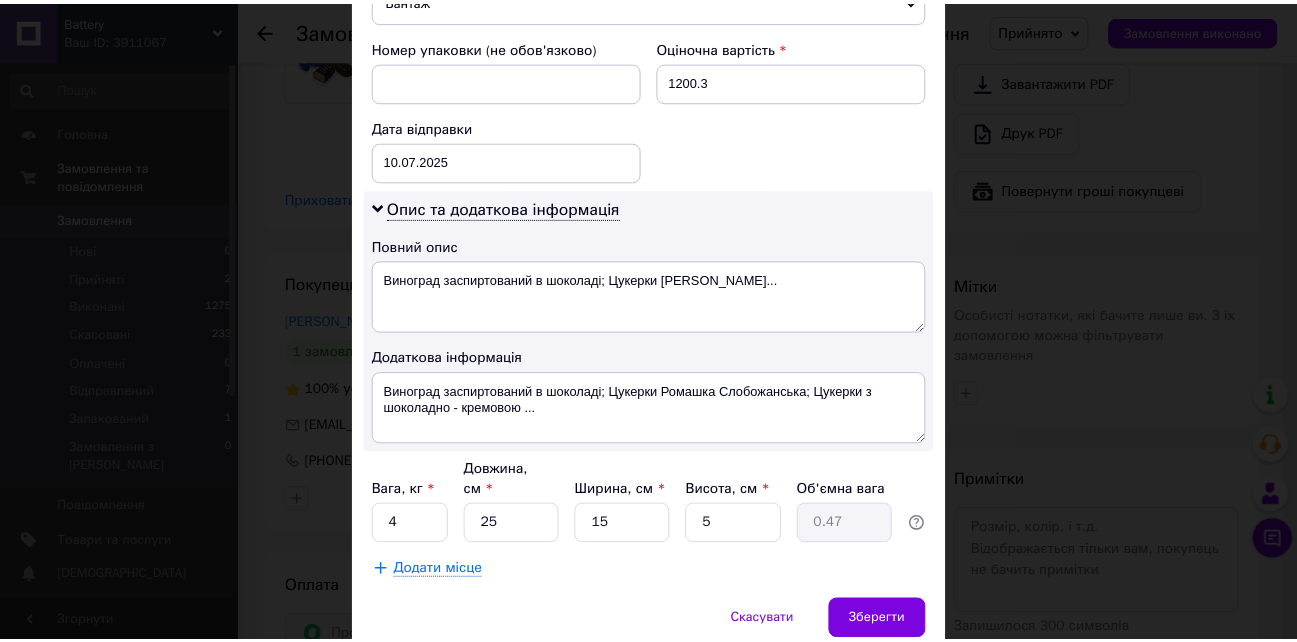 scroll, scrollTop: 910, scrollLeft: 0, axis: vertical 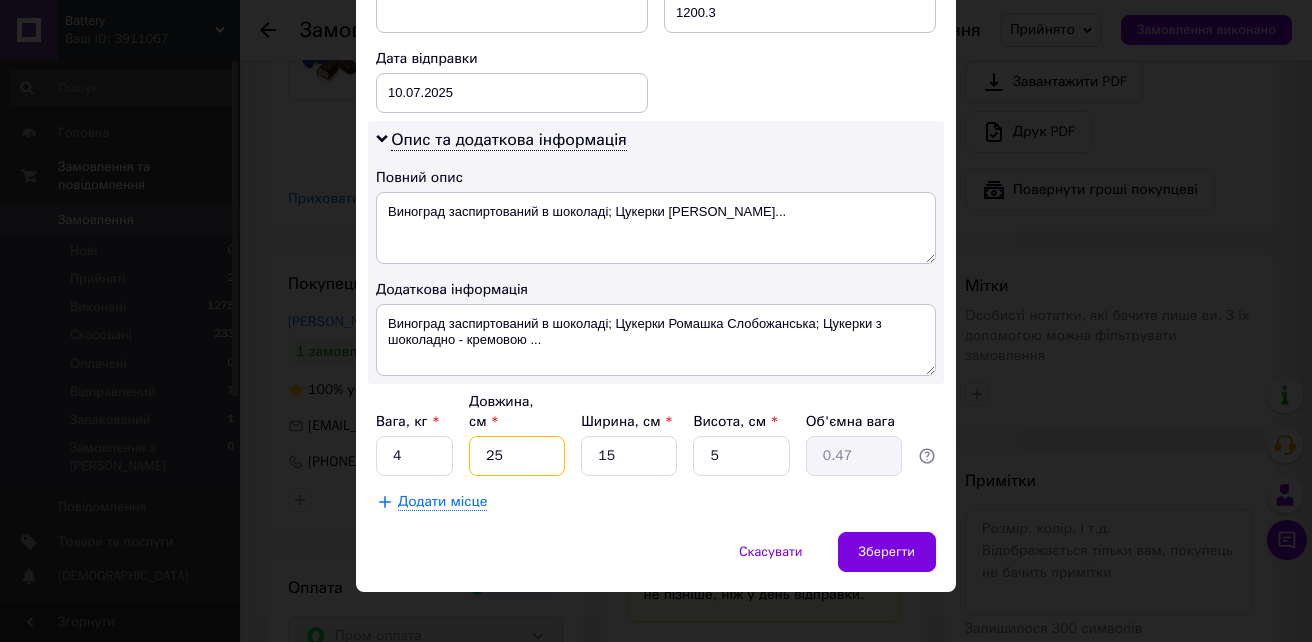 click on "25" at bounding box center (517, 456) 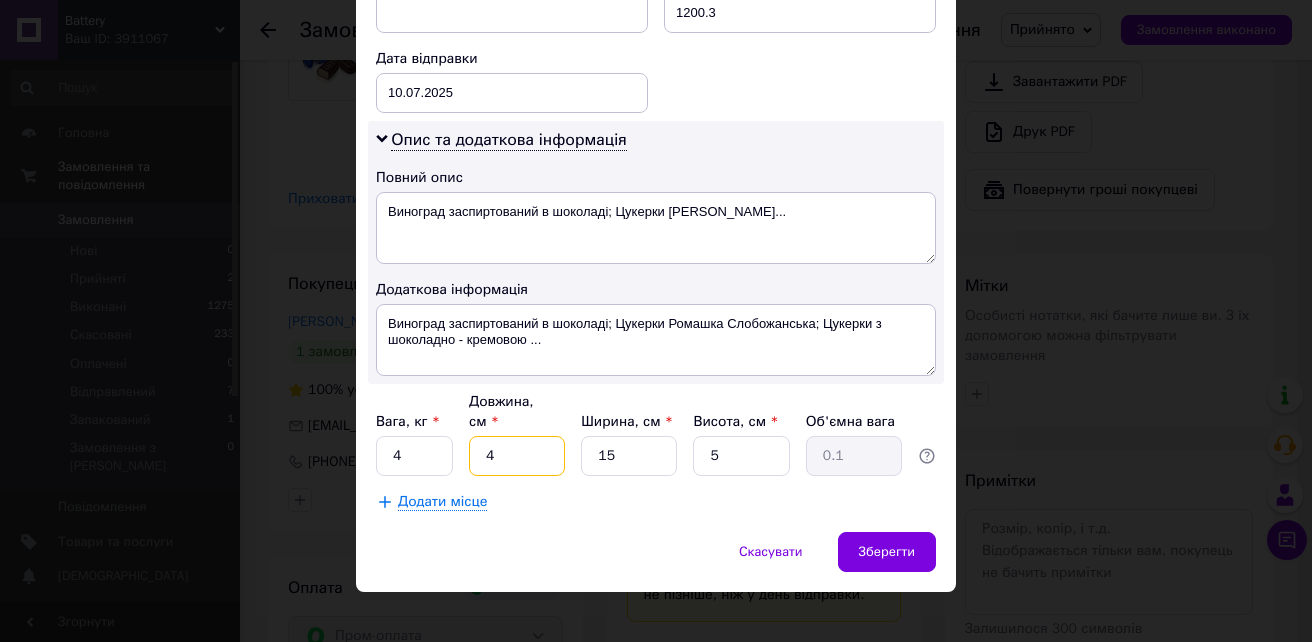 type on "40" 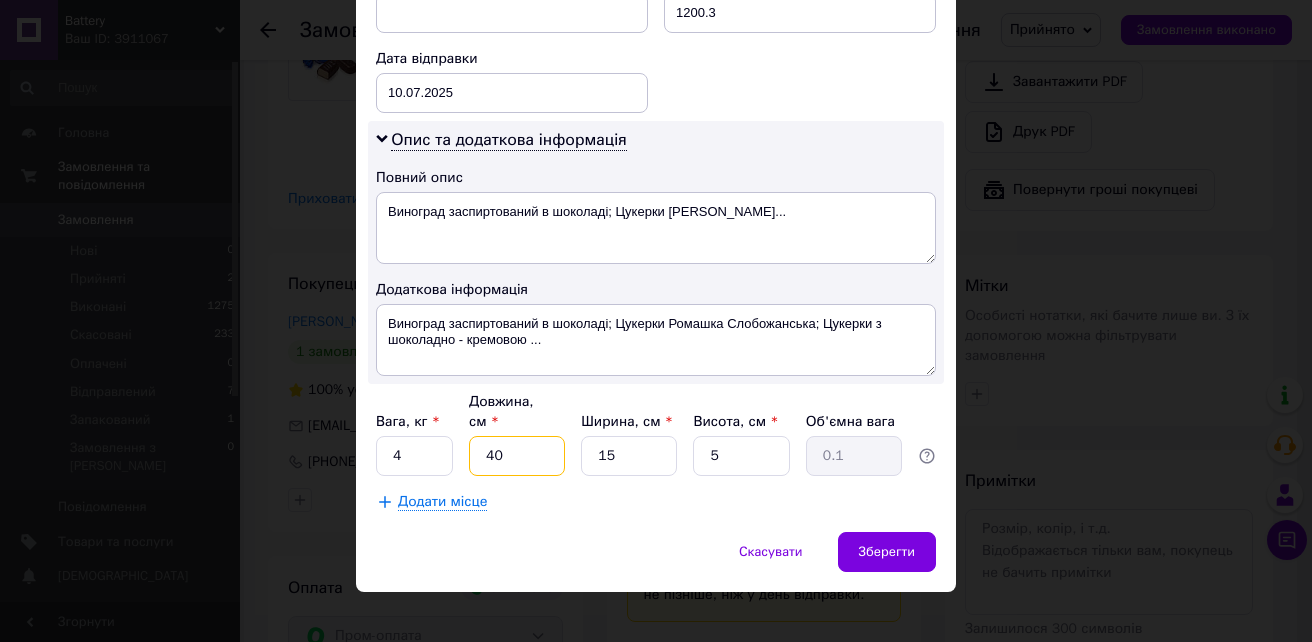 type on "0.75" 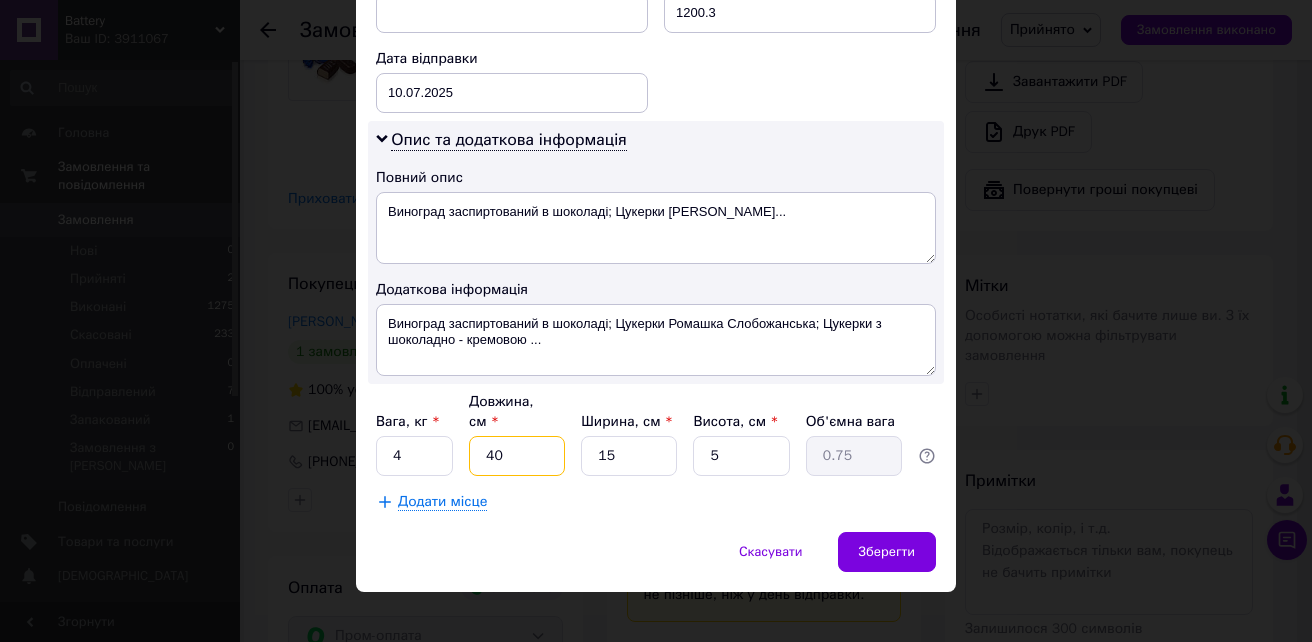 type on "40" 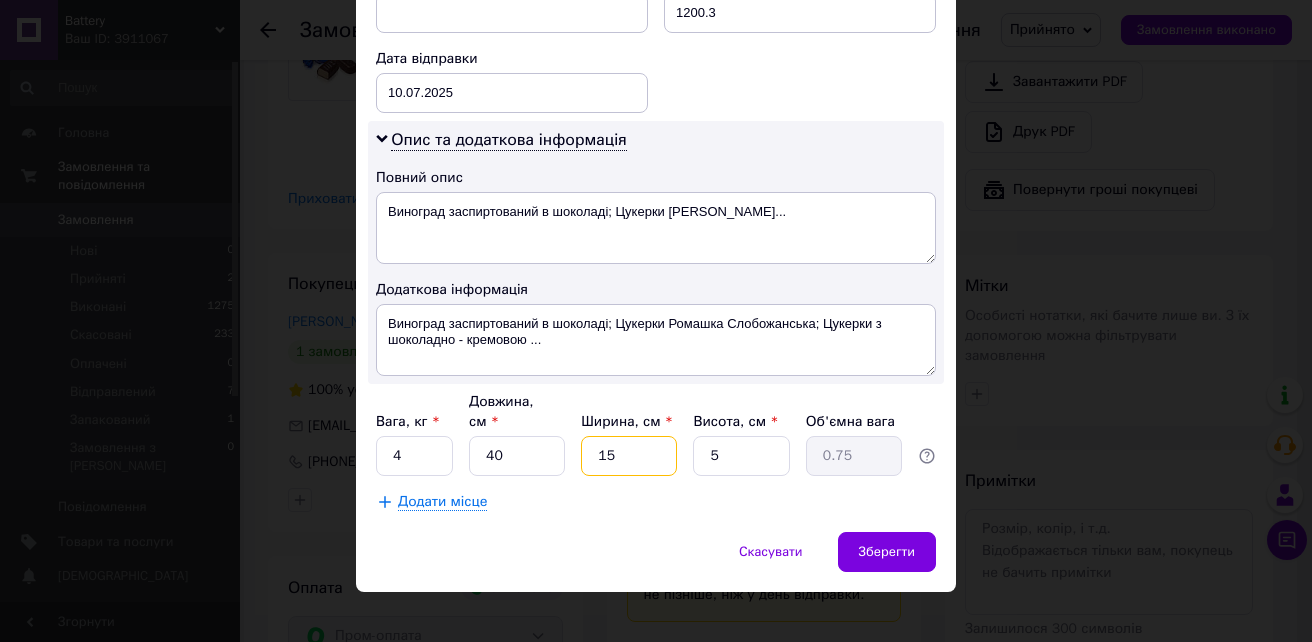 click on "15" at bounding box center [629, 456] 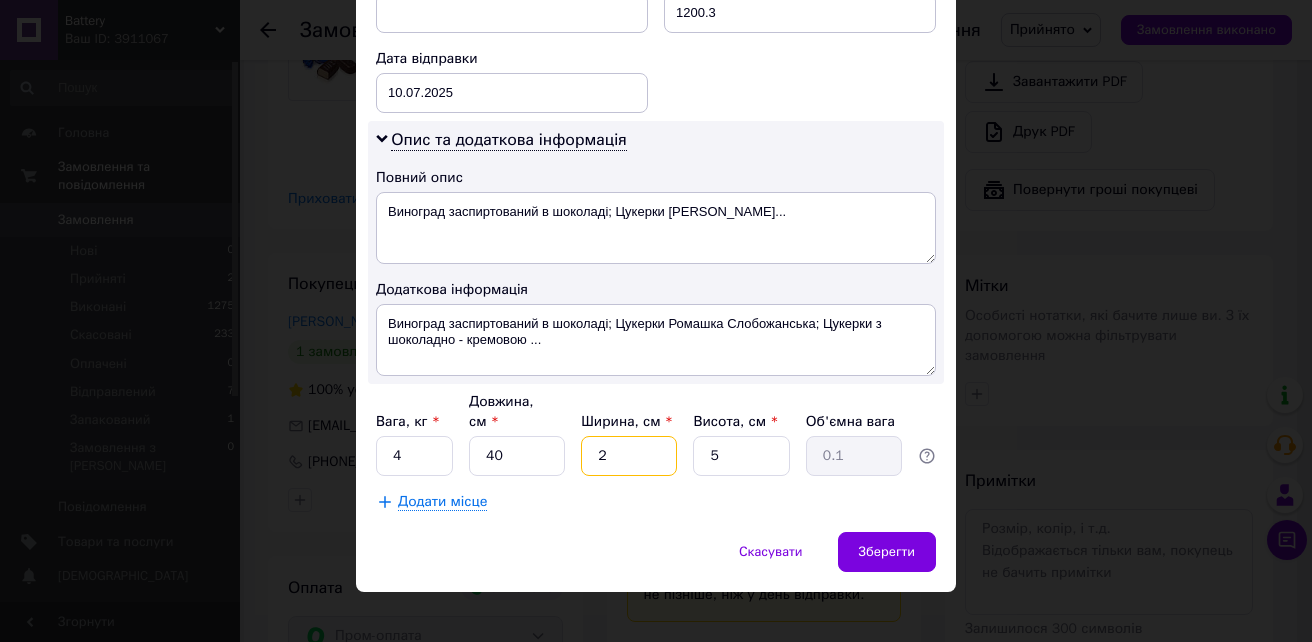type on "25" 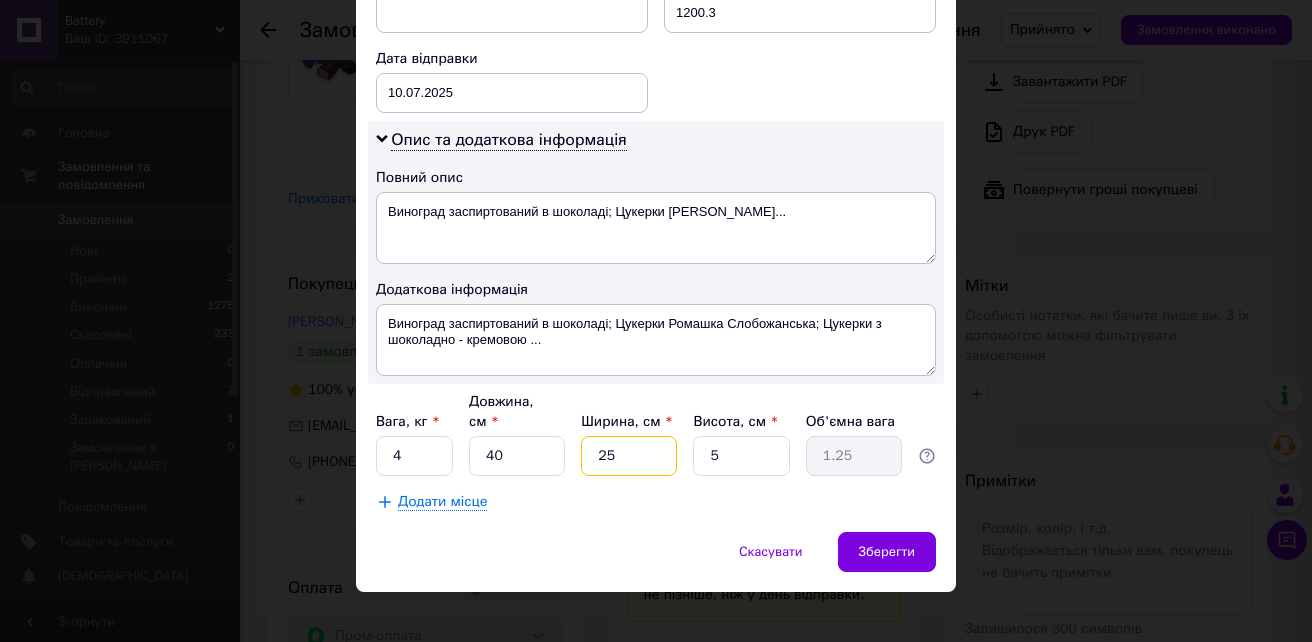type on "25" 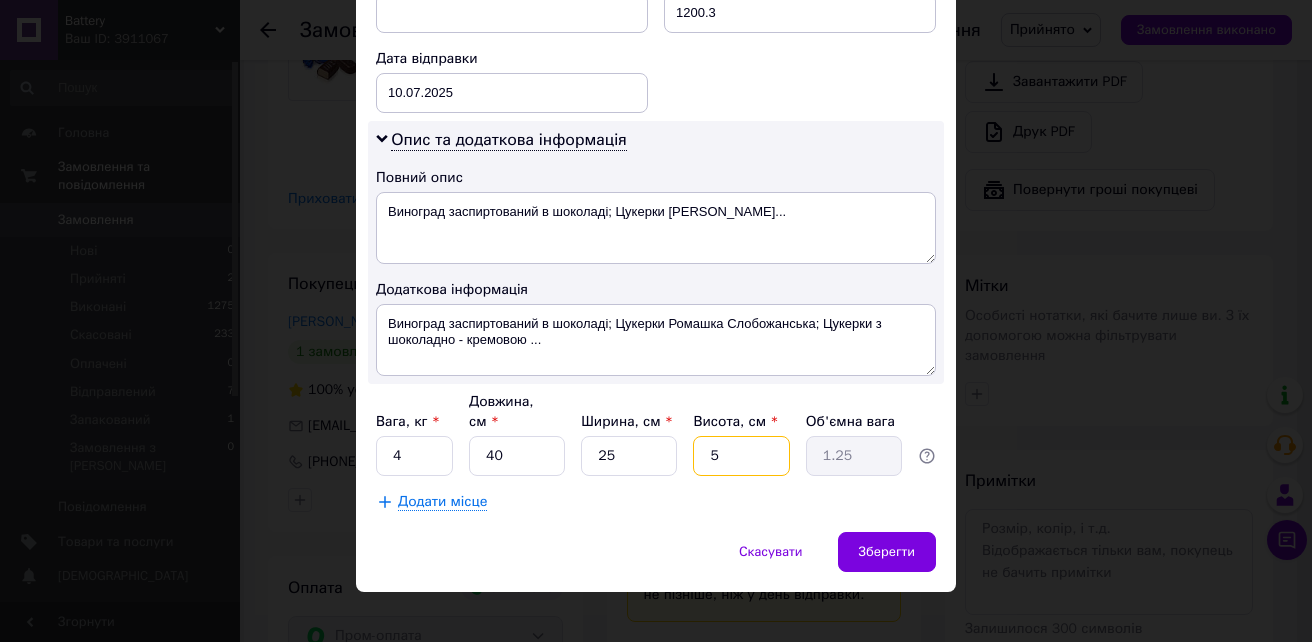 click on "5" at bounding box center [741, 456] 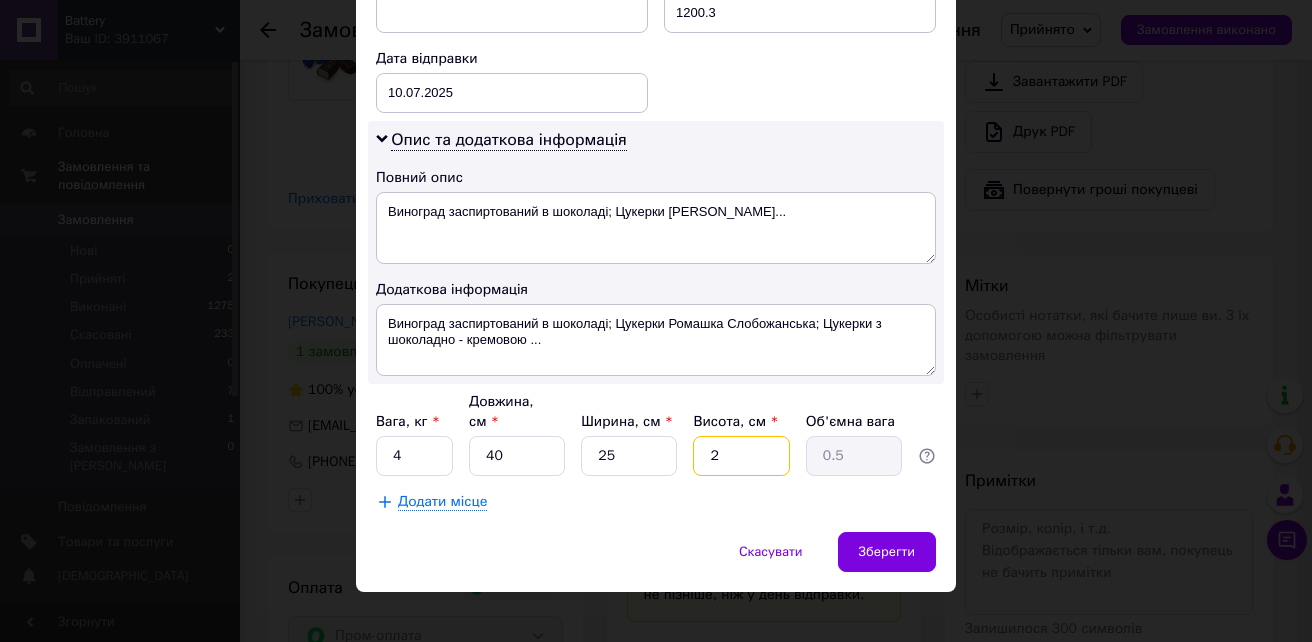 type on "25" 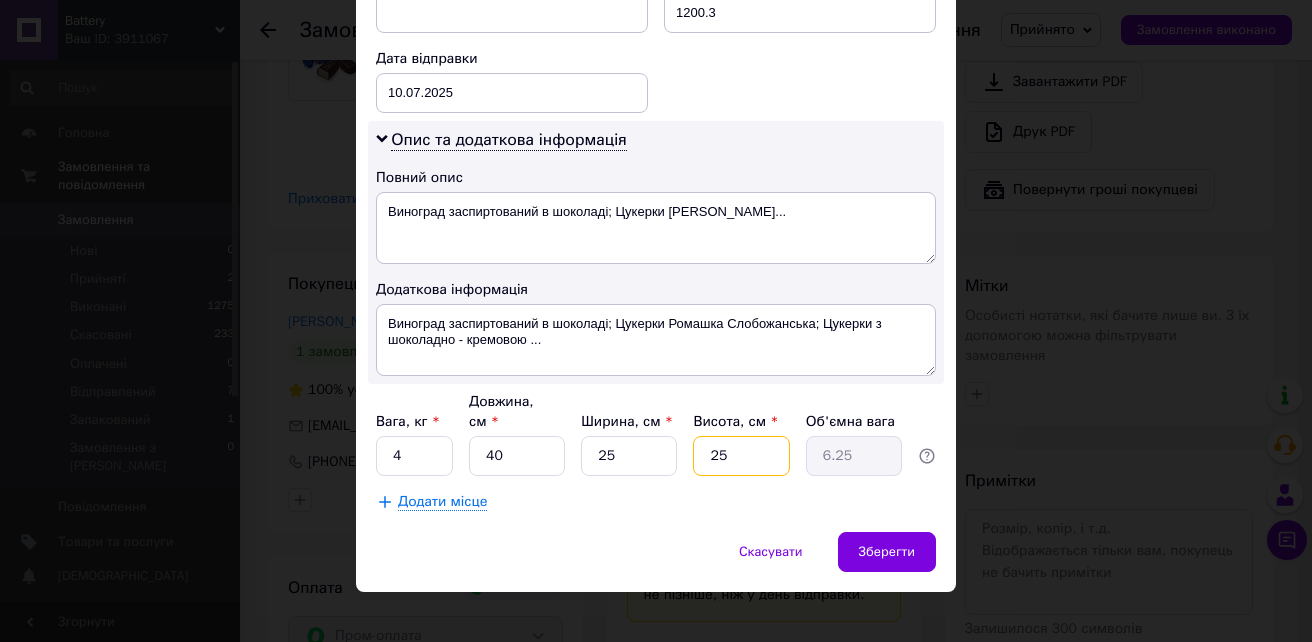click on "25" at bounding box center (741, 456) 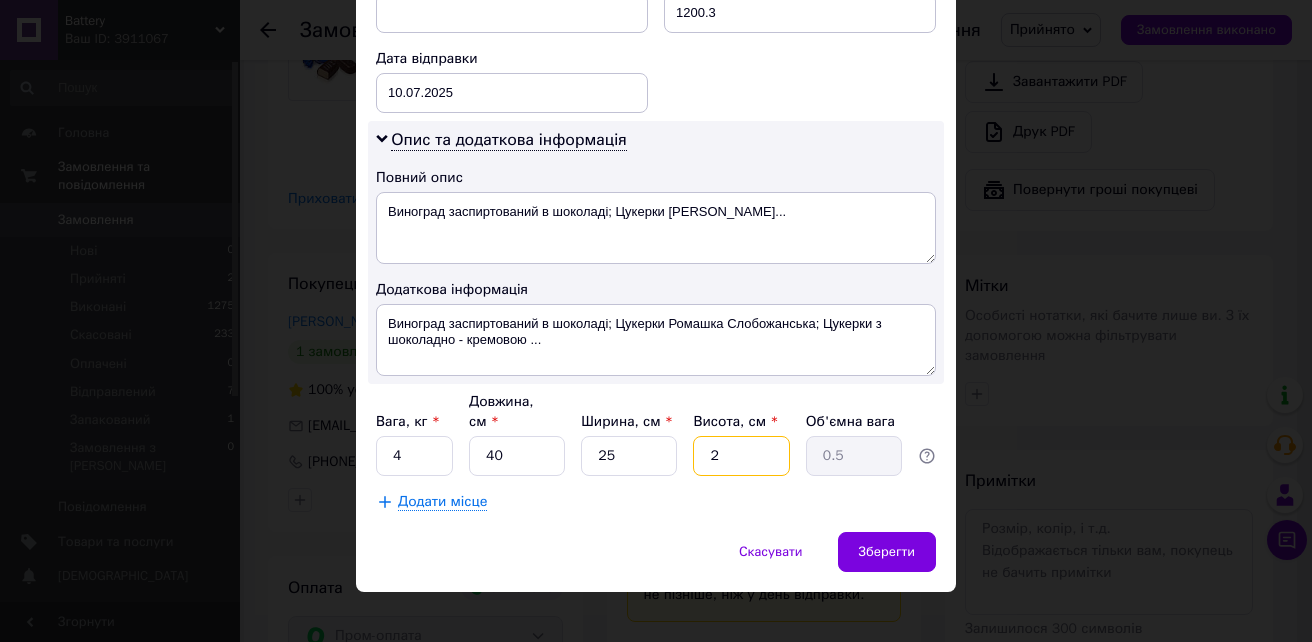 type on "20" 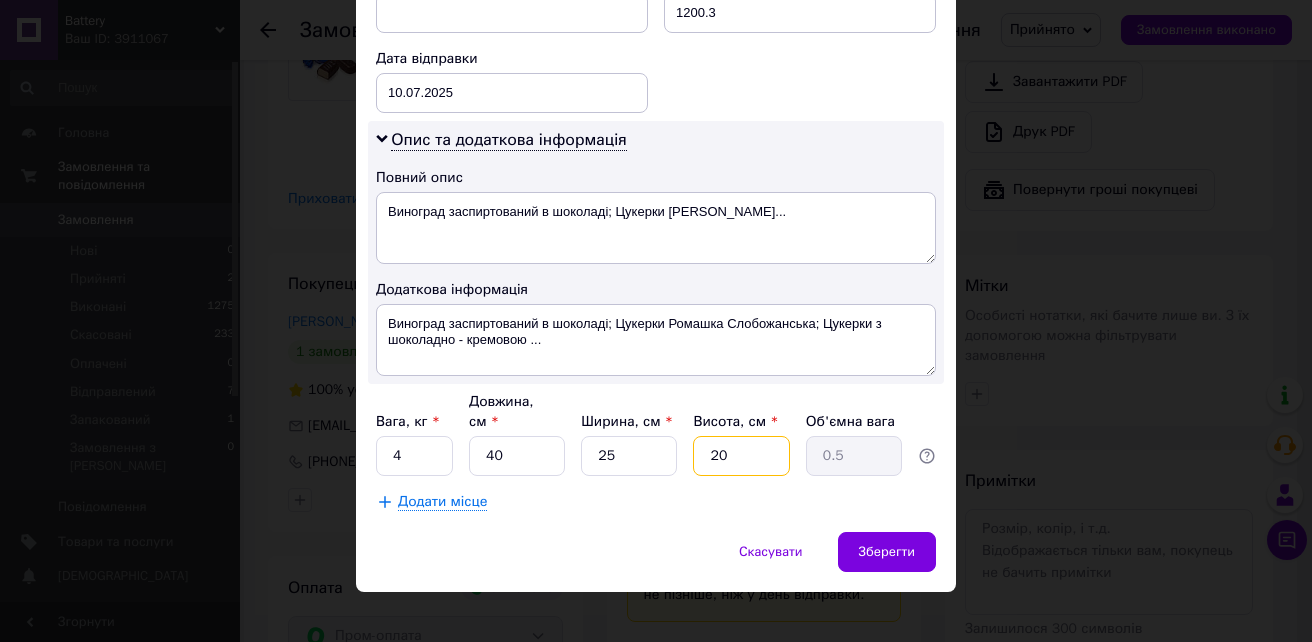 type on "5" 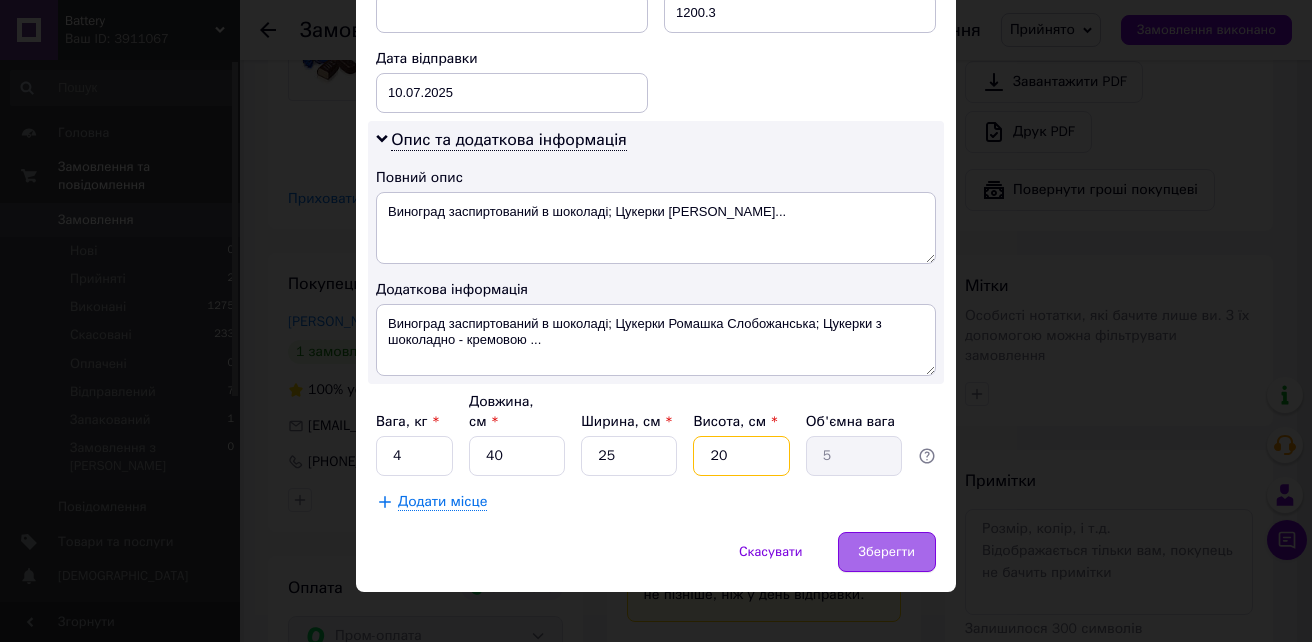 type on "20" 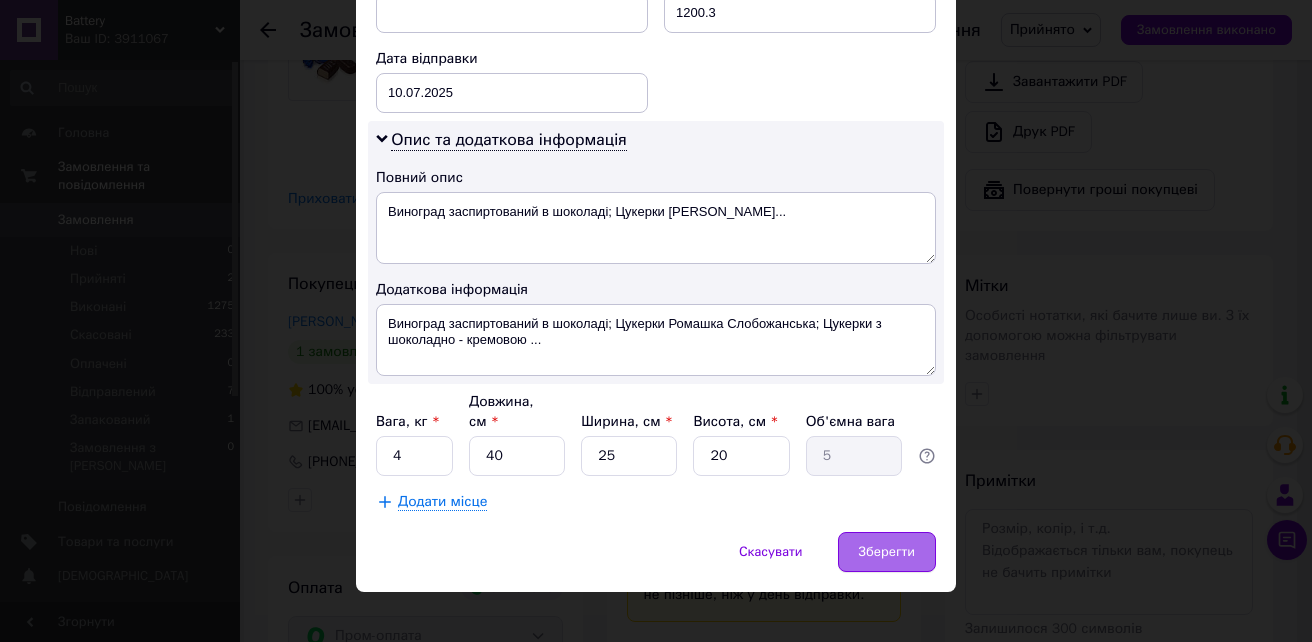 click on "Зберегти" at bounding box center (887, 552) 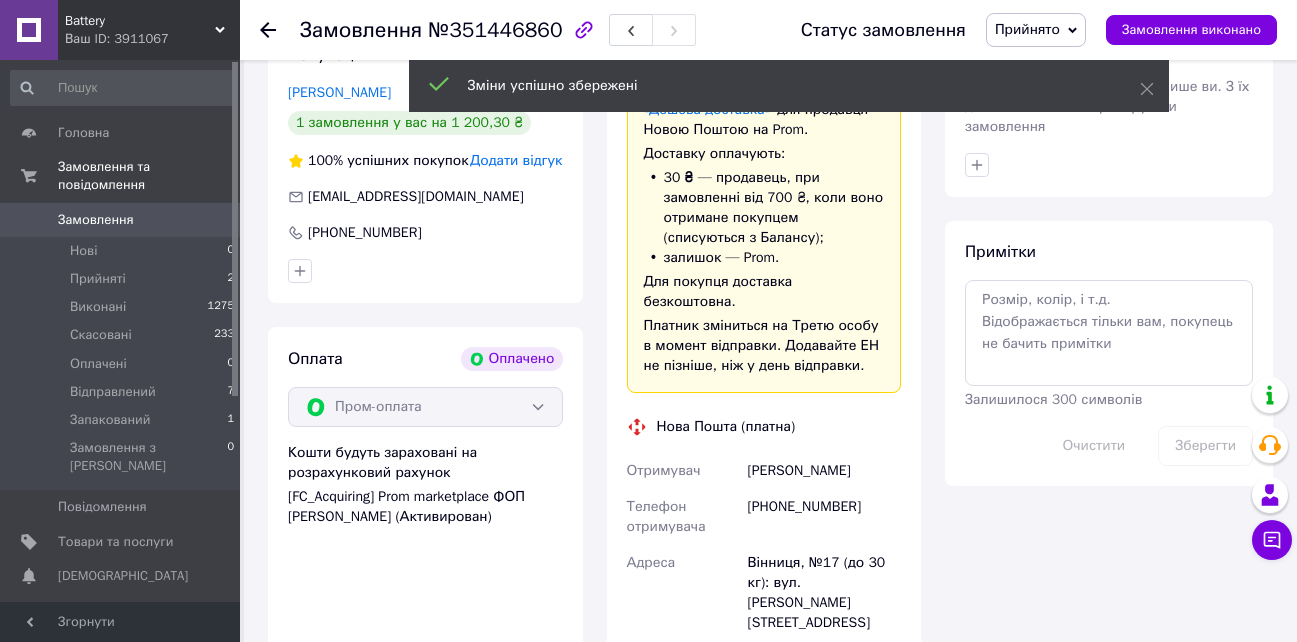 scroll, scrollTop: 1600, scrollLeft: 0, axis: vertical 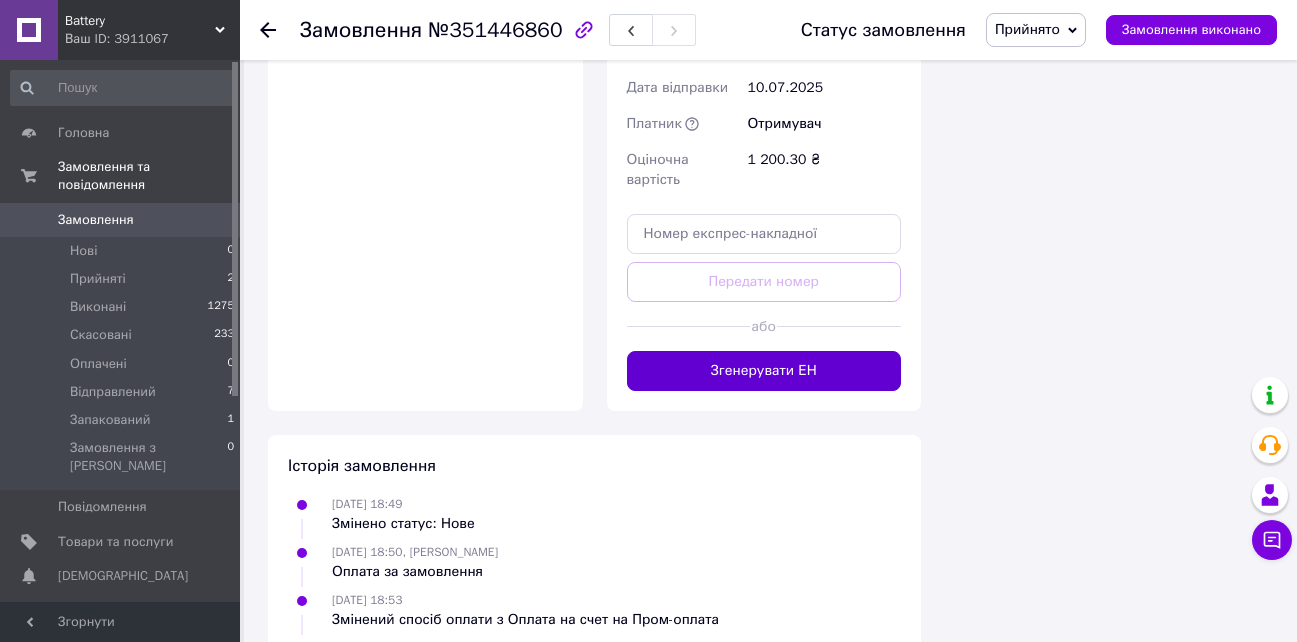 click on "Згенерувати ЕН" at bounding box center (764, 371) 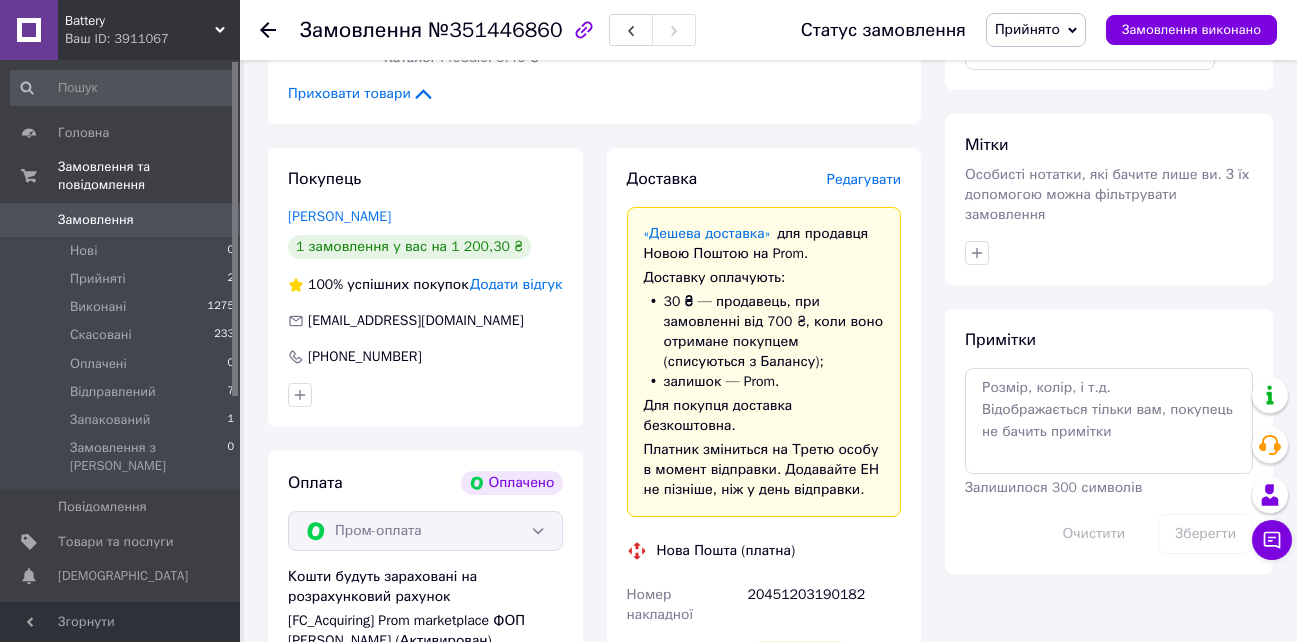 scroll, scrollTop: 900, scrollLeft: 0, axis: vertical 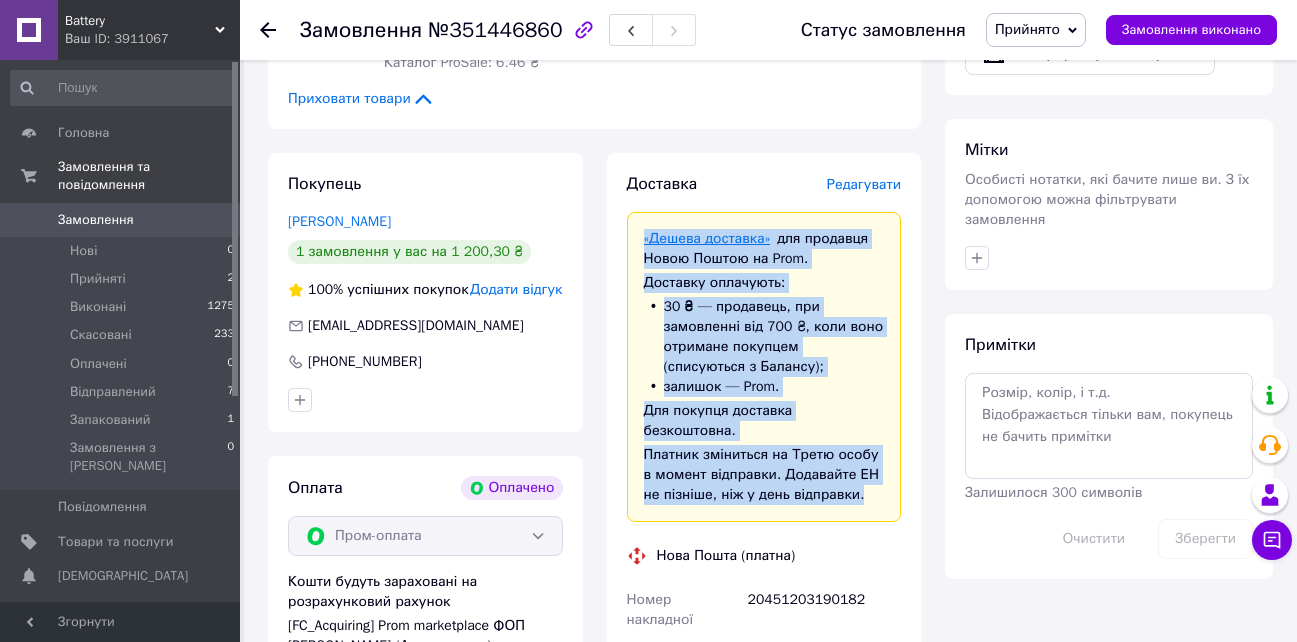drag, startPoint x: 849, startPoint y: 435, endPoint x: 645, endPoint y: 205, distance: 307.43454 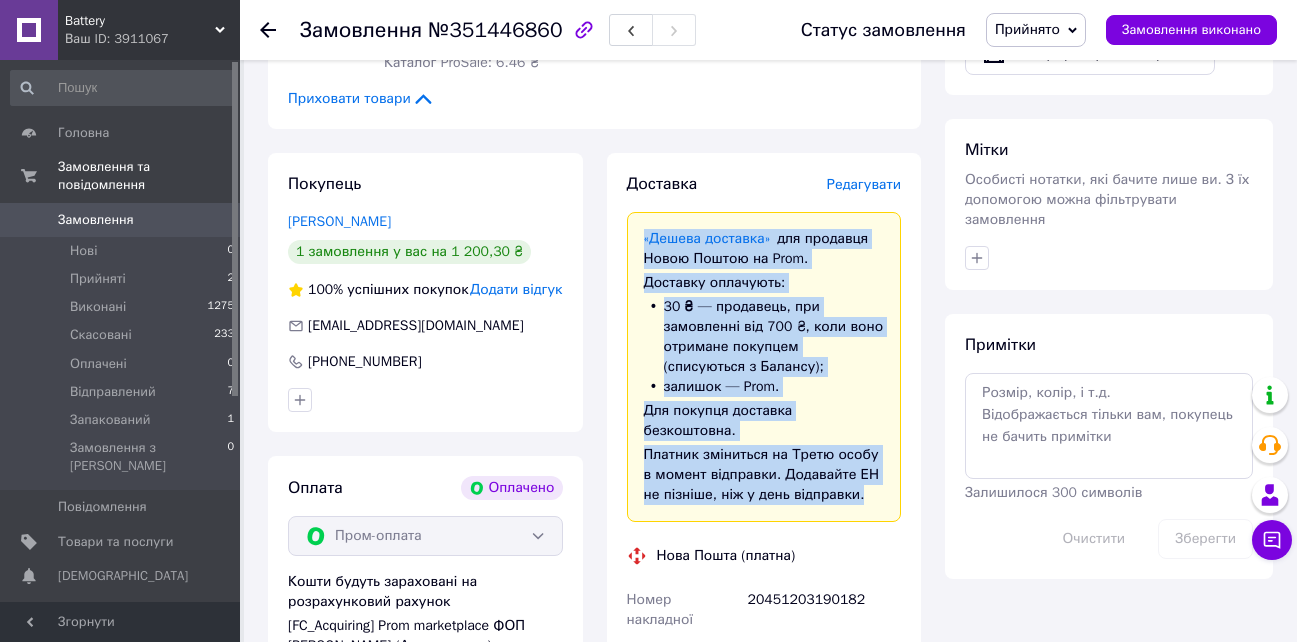 click on "залишок — Prom." at bounding box center [764, 387] 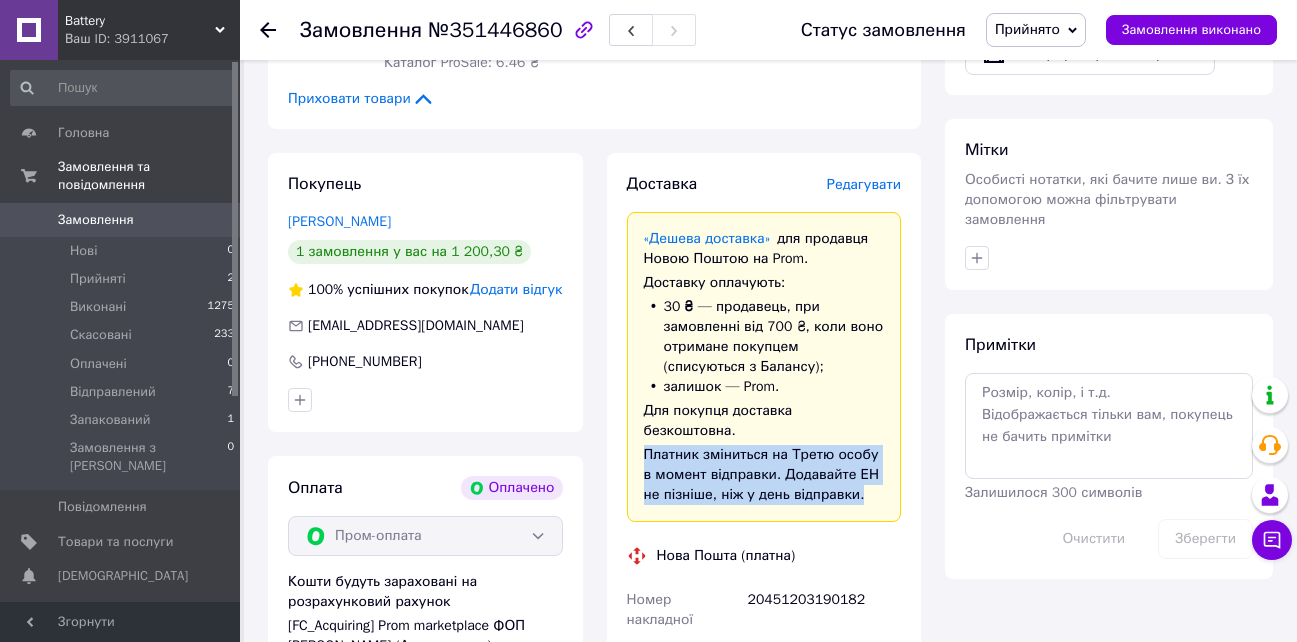 drag, startPoint x: 855, startPoint y: 443, endPoint x: 636, endPoint y: 386, distance: 226.29626 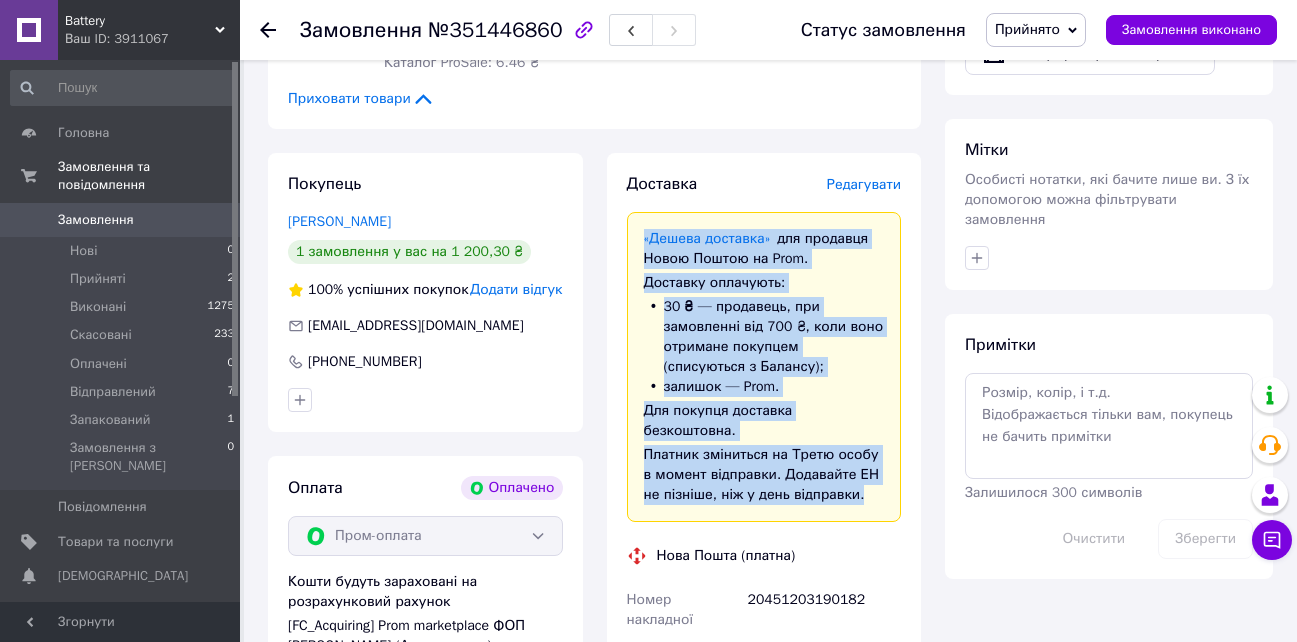 drag, startPoint x: 854, startPoint y: 439, endPoint x: 632, endPoint y: 200, distance: 326.19778 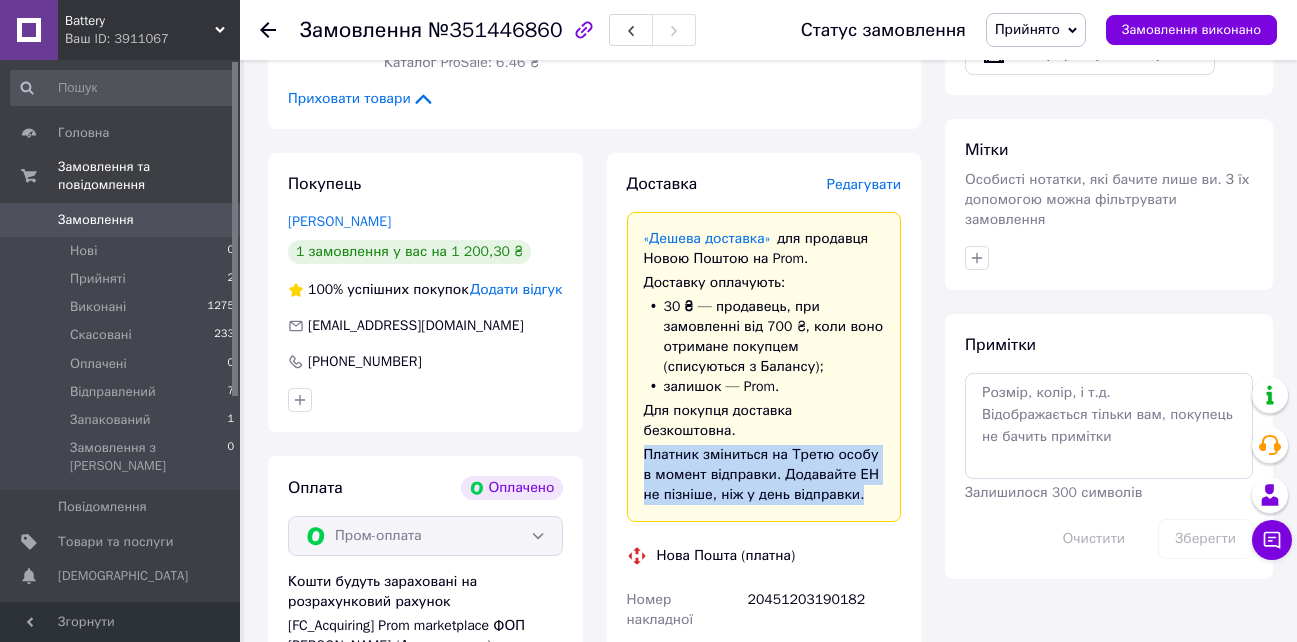 drag, startPoint x: 849, startPoint y: 432, endPoint x: 647, endPoint y: 386, distance: 207.17143 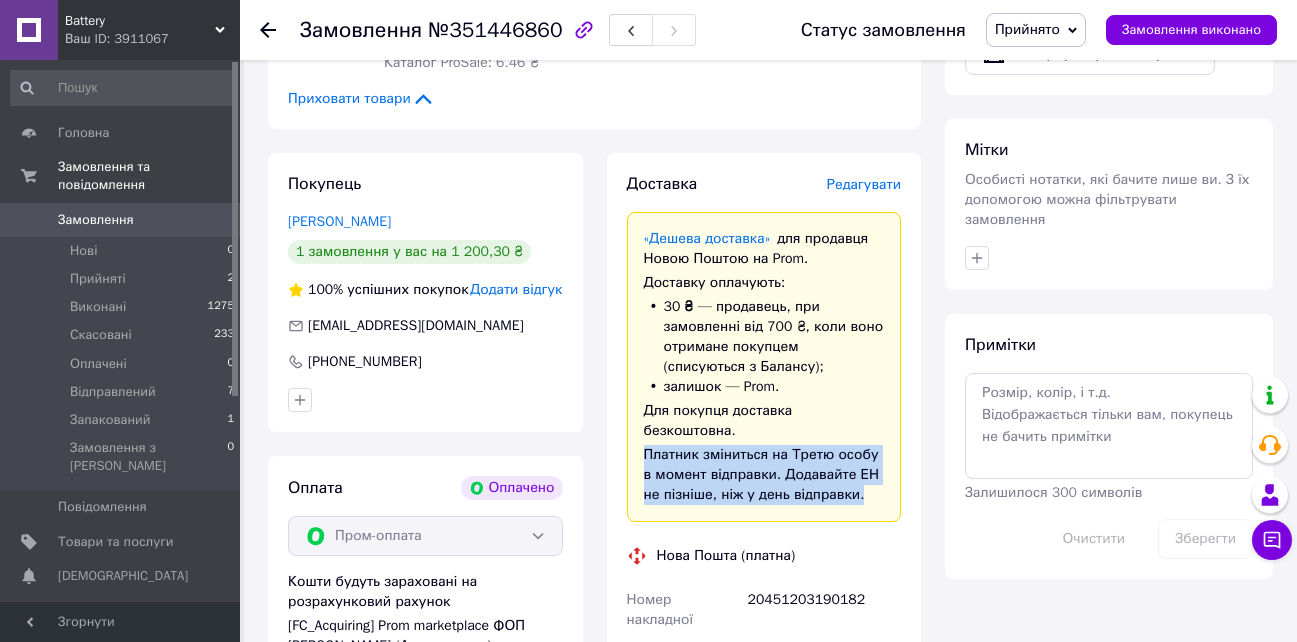 drag, startPoint x: 853, startPoint y: 442, endPoint x: 645, endPoint y: 384, distance: 215.93518 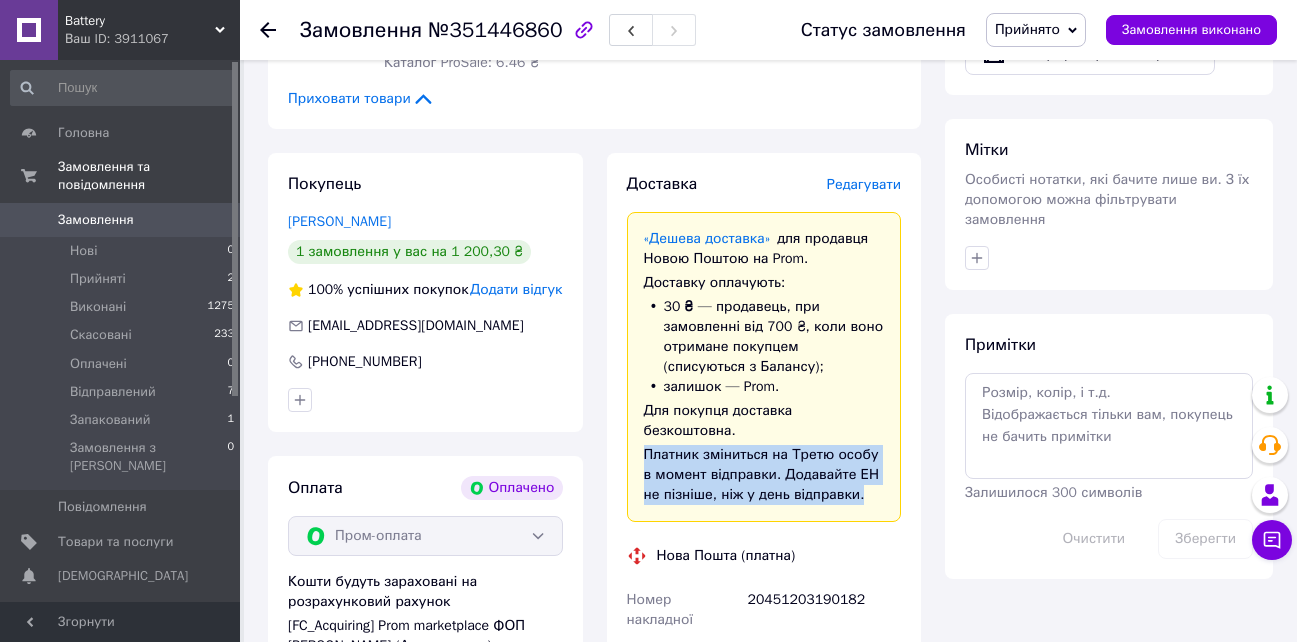 click on "Платник зміниться на Третю особу в момент відправки. Додавайте ЕН не пізніше, ніж у день відправки." at bounding box center (764, 475) 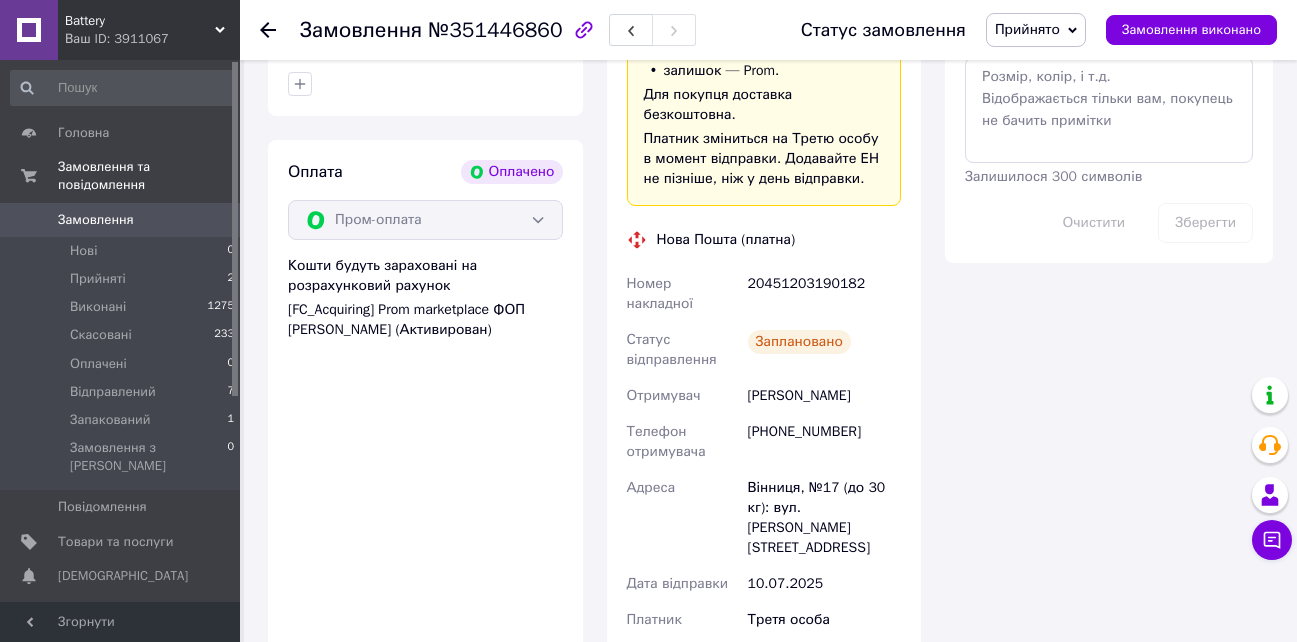 scroll, scrollTop: 1300, scrollLeft: 0, axis: vertical 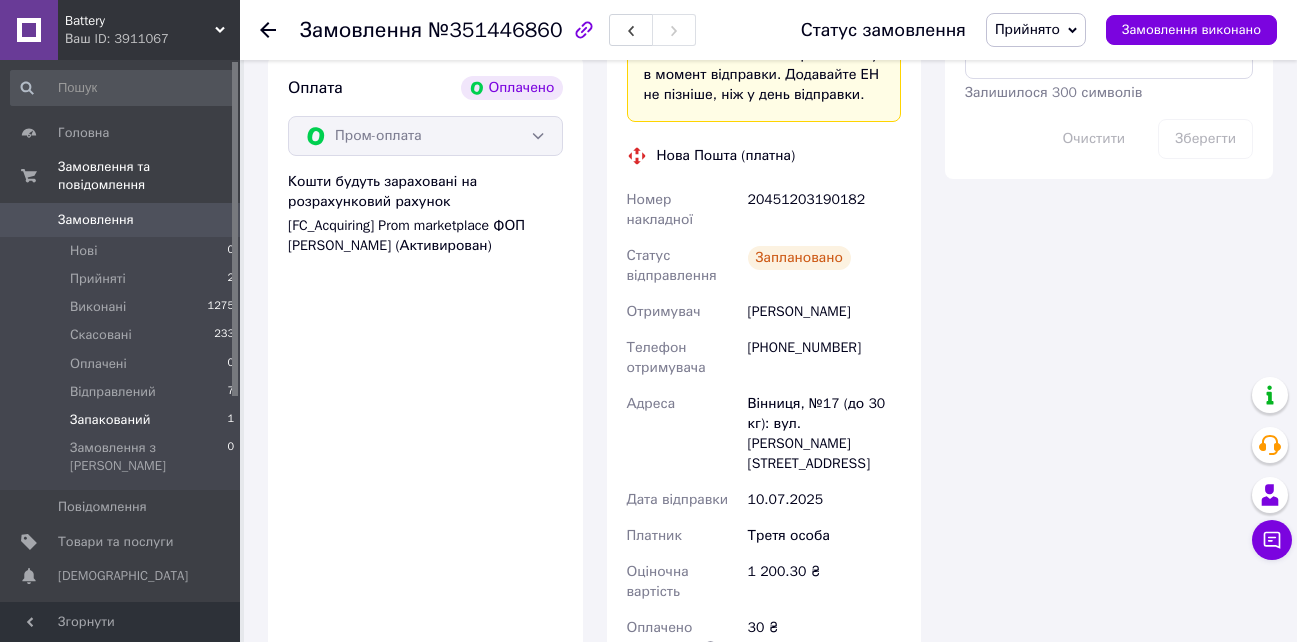 click on "Запакований" at bounding box center [110, 420] 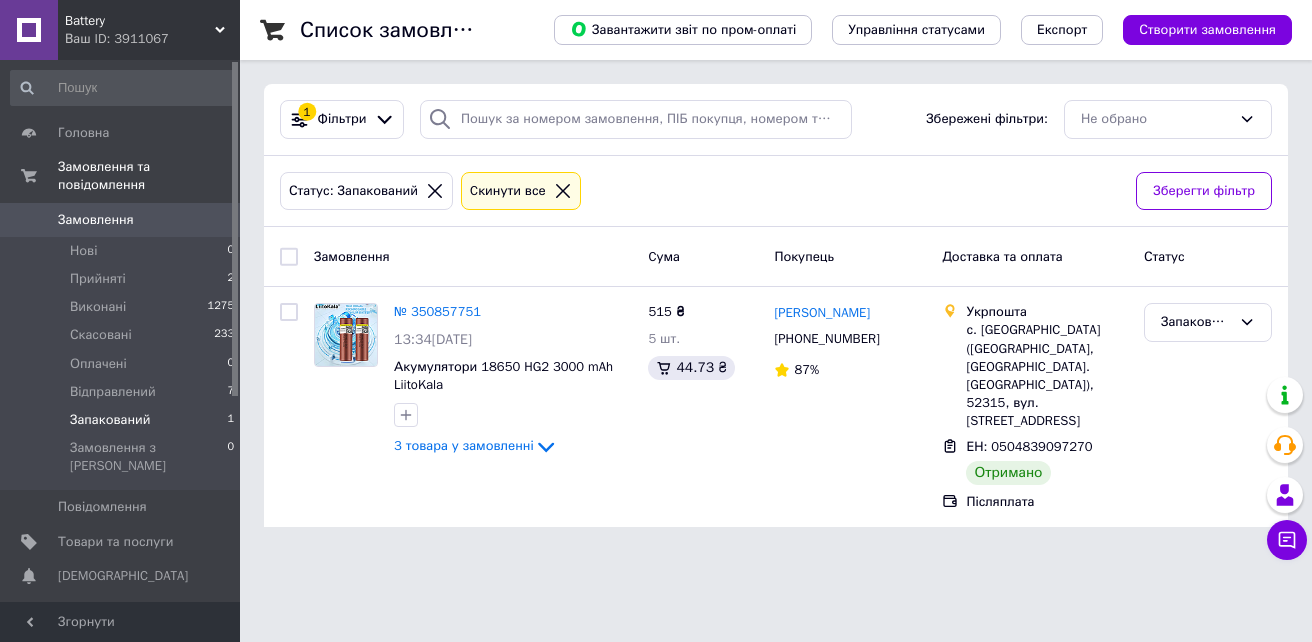 click on "Запакований" at bounding box center (110, 420) 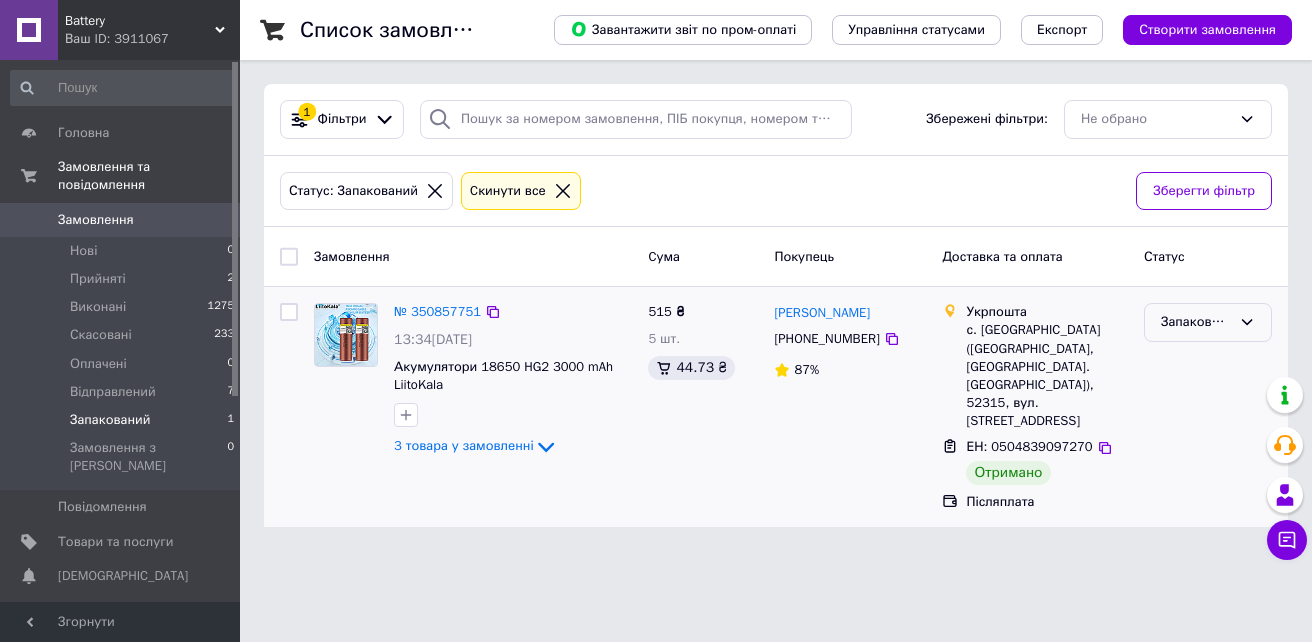 click on "Запакований" at bounding box center [1196, 322] 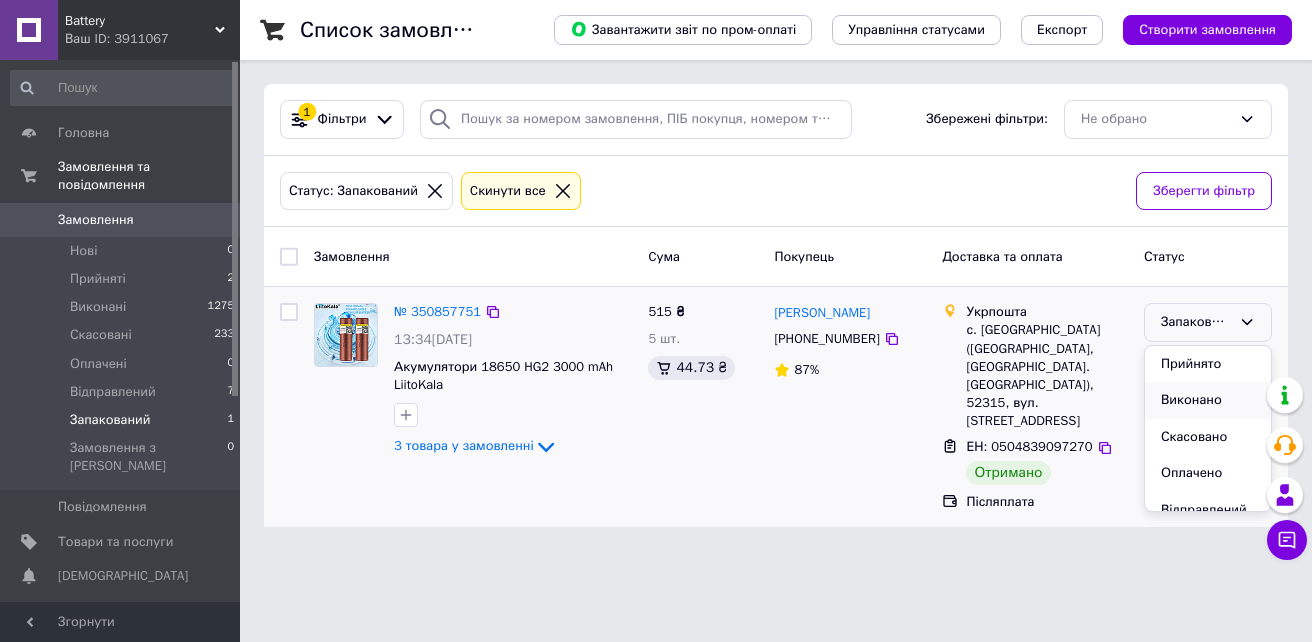 click on "Виконано" at bounding box center [1208, 400] 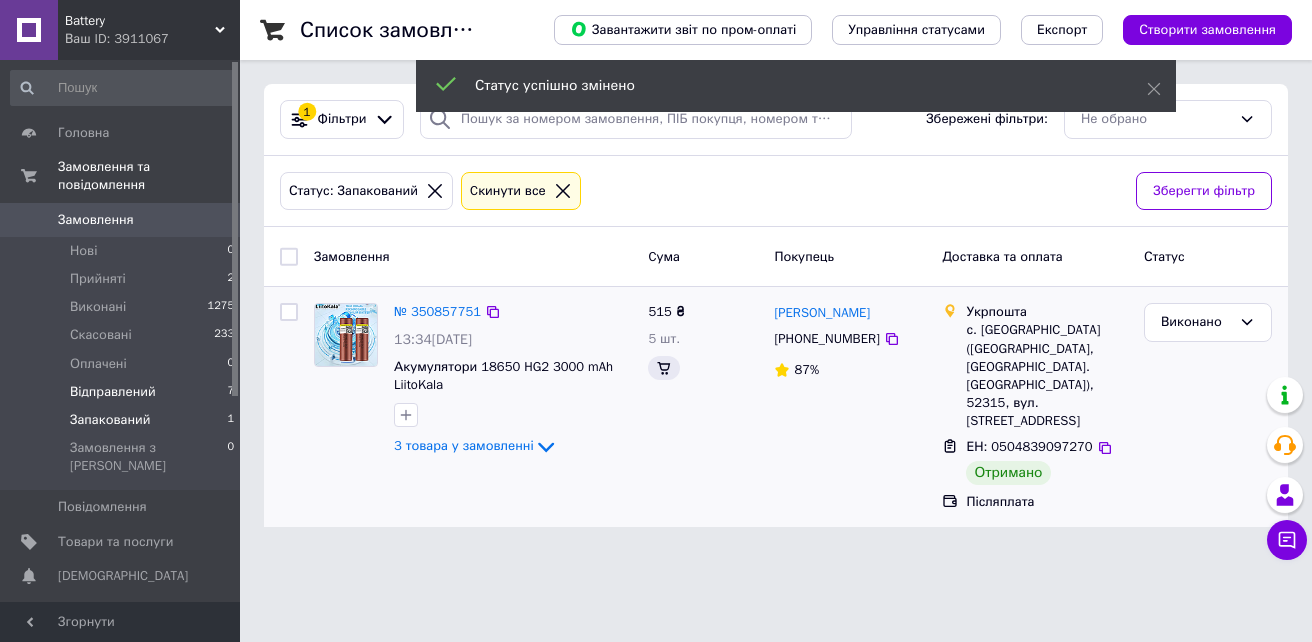 click on "Відправлений" at bounding box center (113, 392) 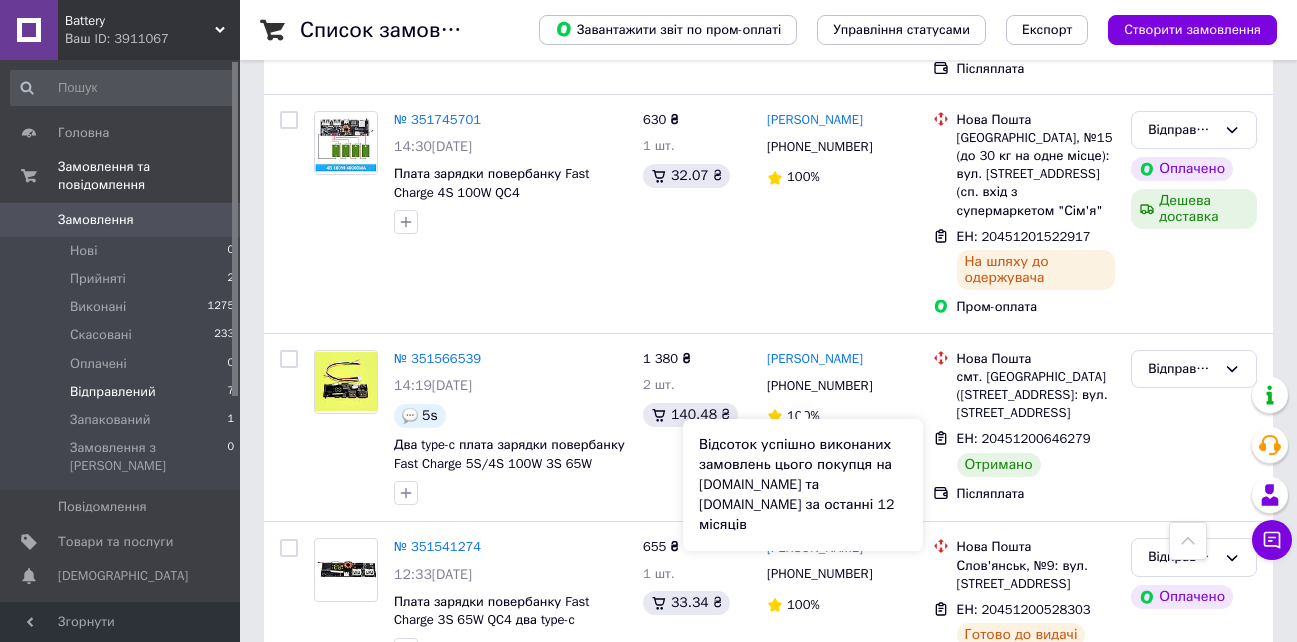 scroll, scrollTop: 853, scrollLeft: 0, axis: vertical 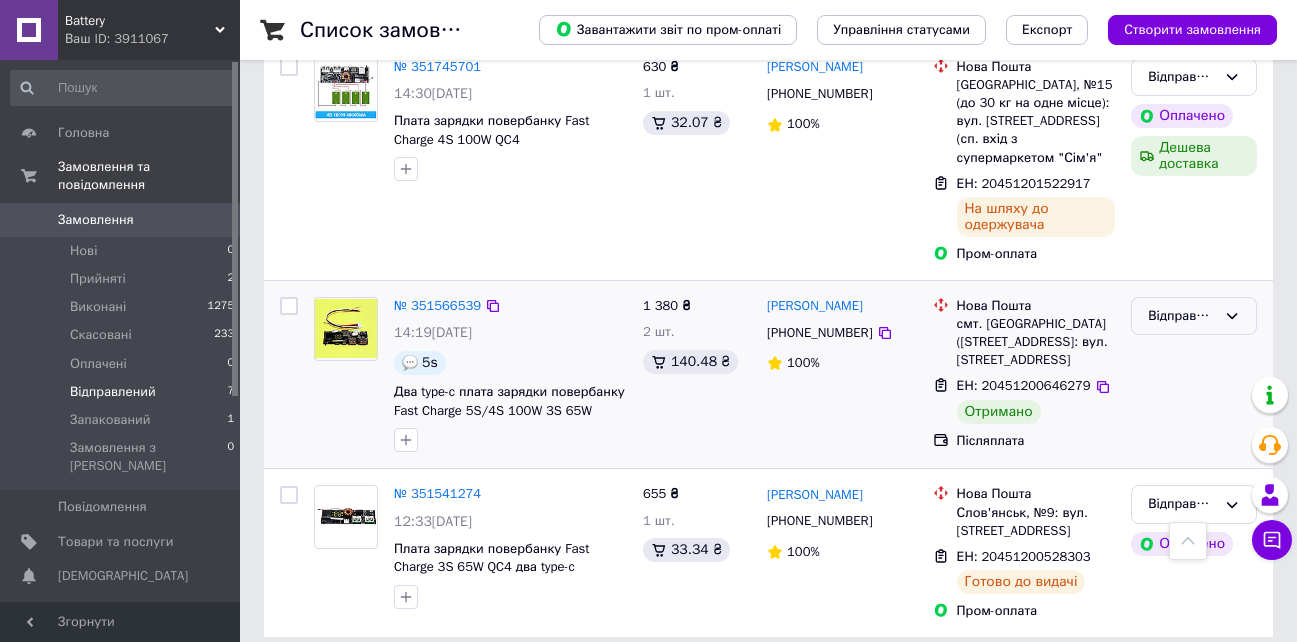 click on "Відправлений" at bounding box center [1182, 316] 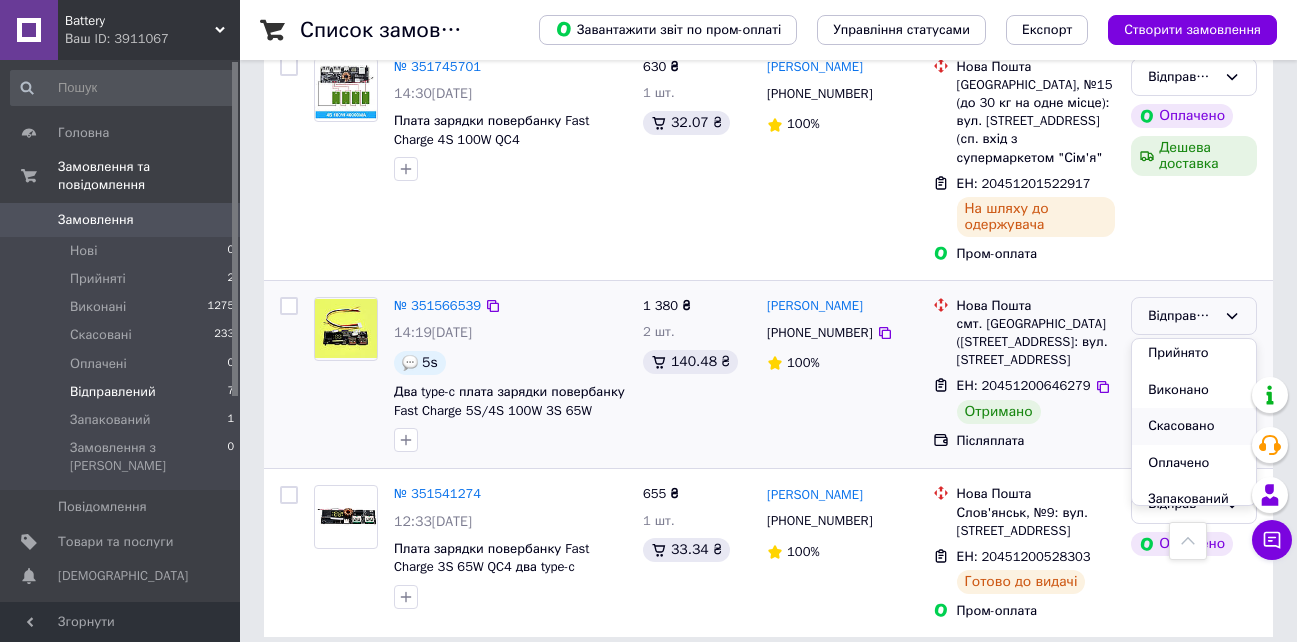 scroll, scrollTop: 0, scrollLeft: 0, axis: both 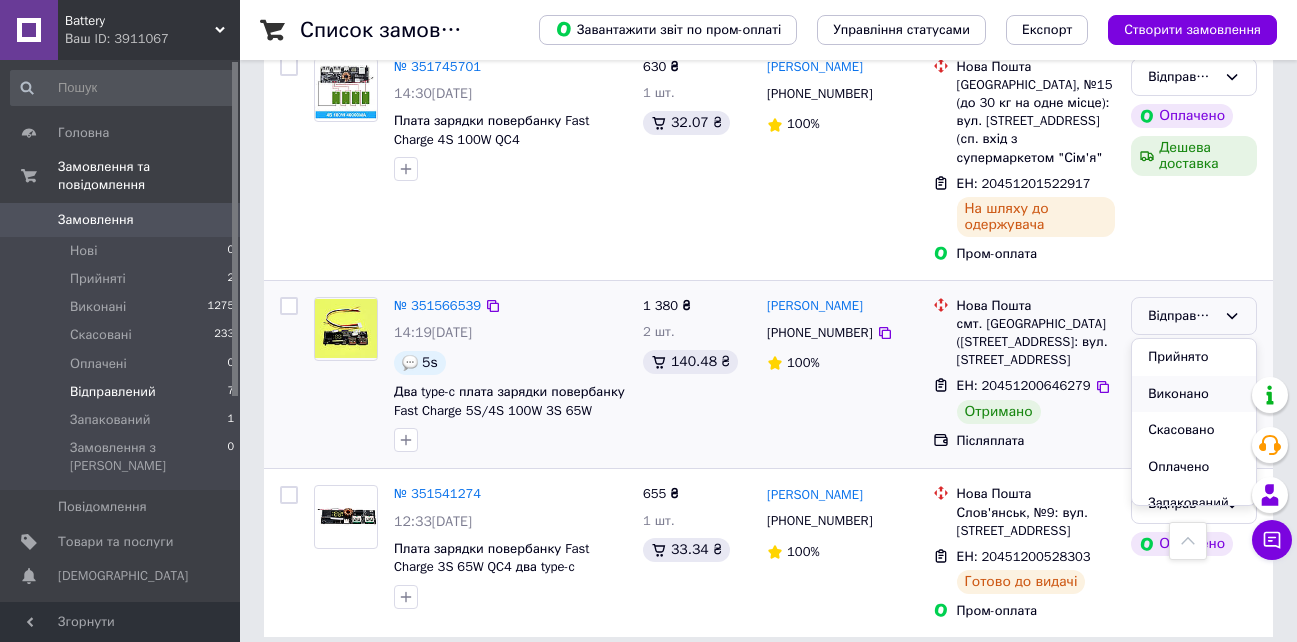 click on "Виконано" at bounding box center (1194, 394) 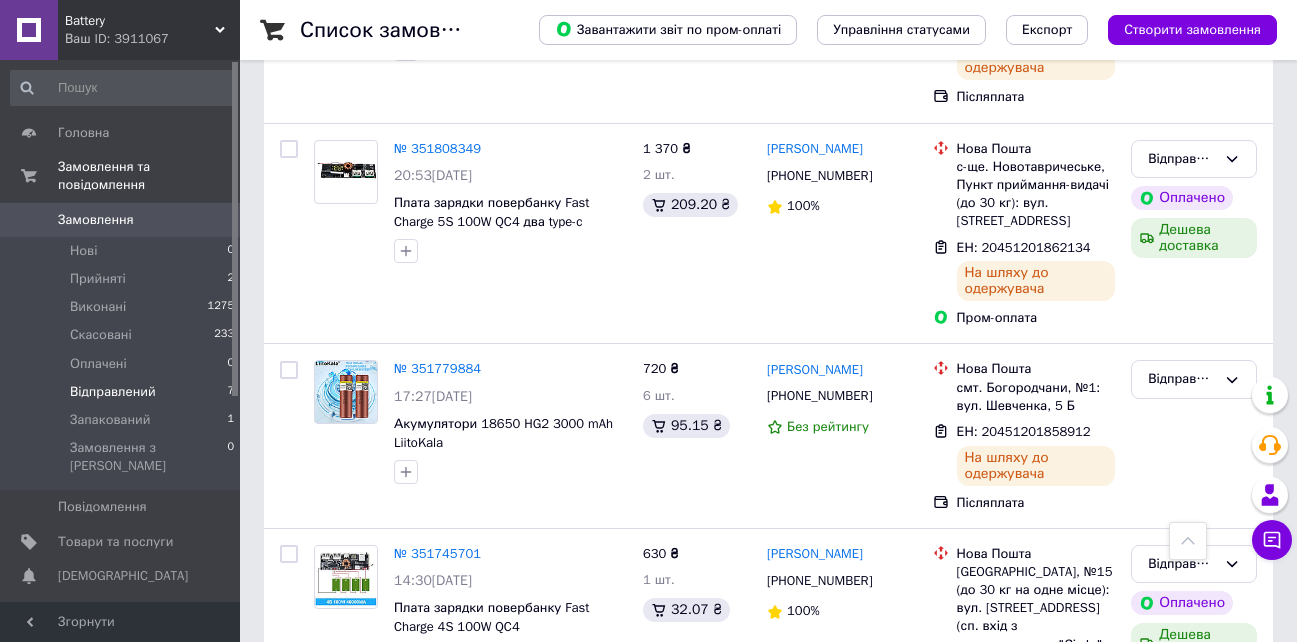 scroll, scrollTop: 853, scrollLeft: 0, axis: vertical 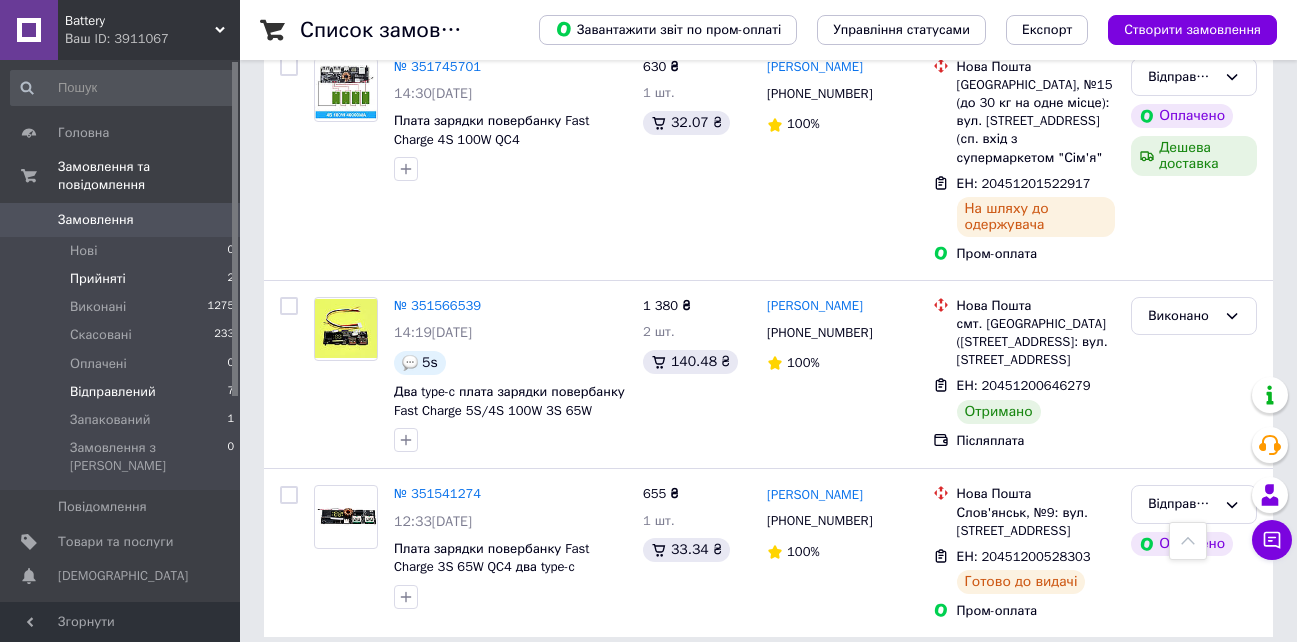 click on "Прийняті" at bounding box center [98, 279] 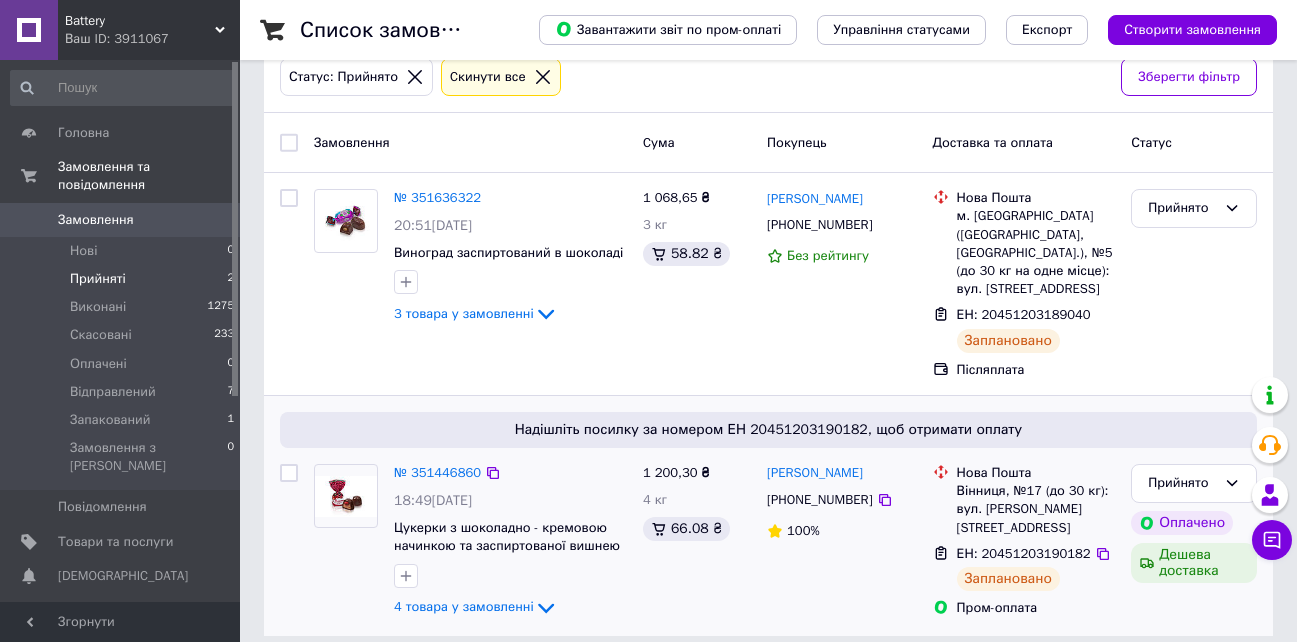 scroll, scrollTop: 14, scrollLeft: 0, axis: vertical 